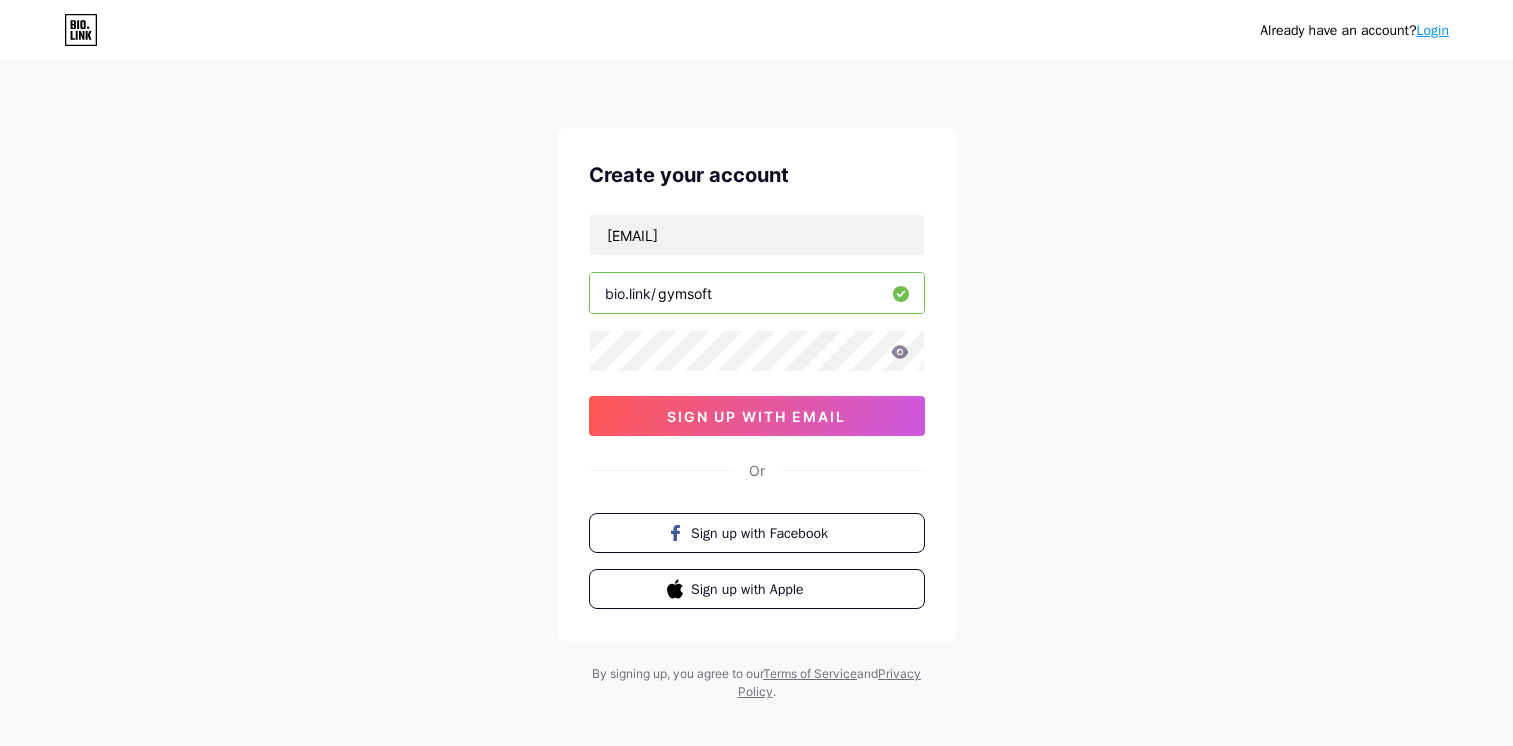 scroll, scrollTop: 0, scrollLeft: 0, axis: both 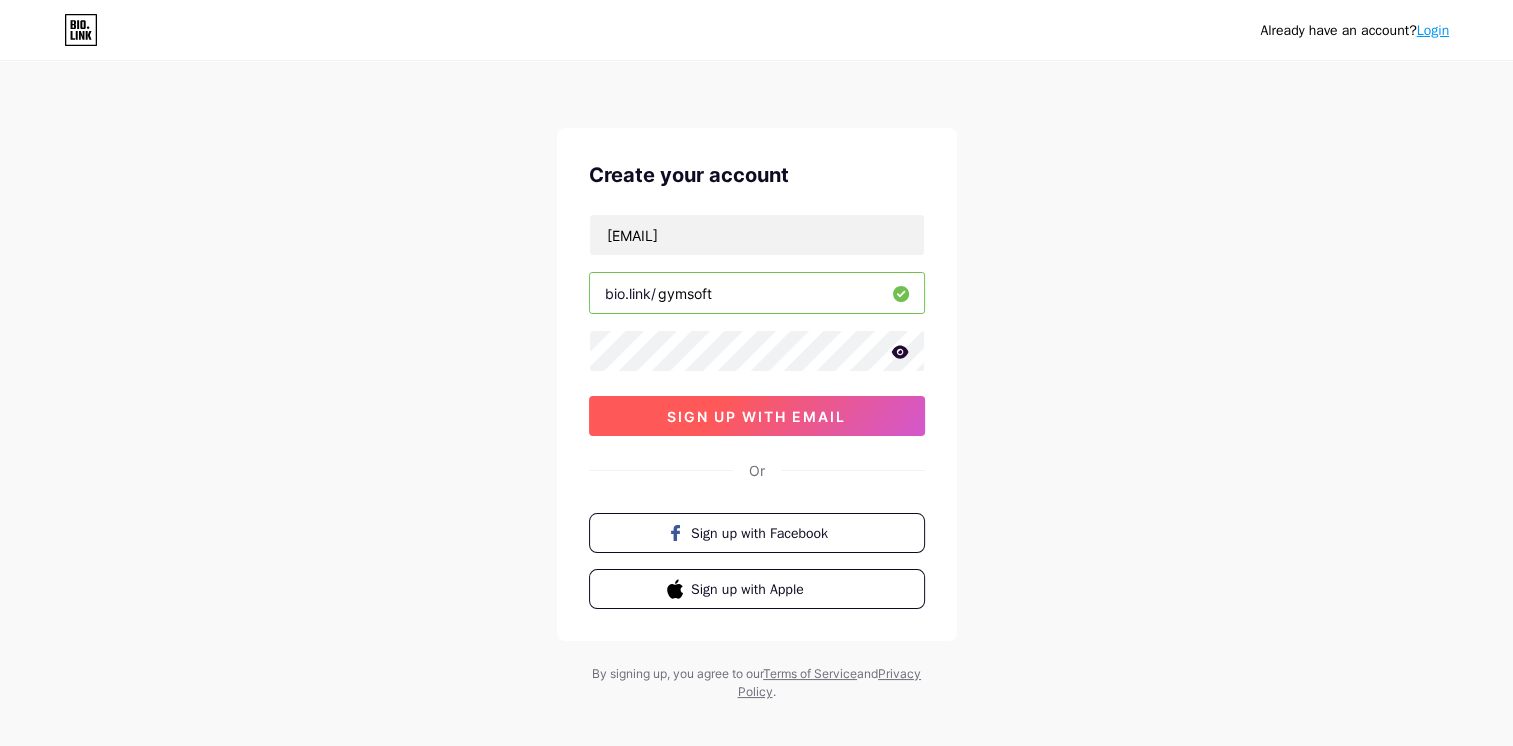 click on "sign up with email" at bounding box center (757, 416) 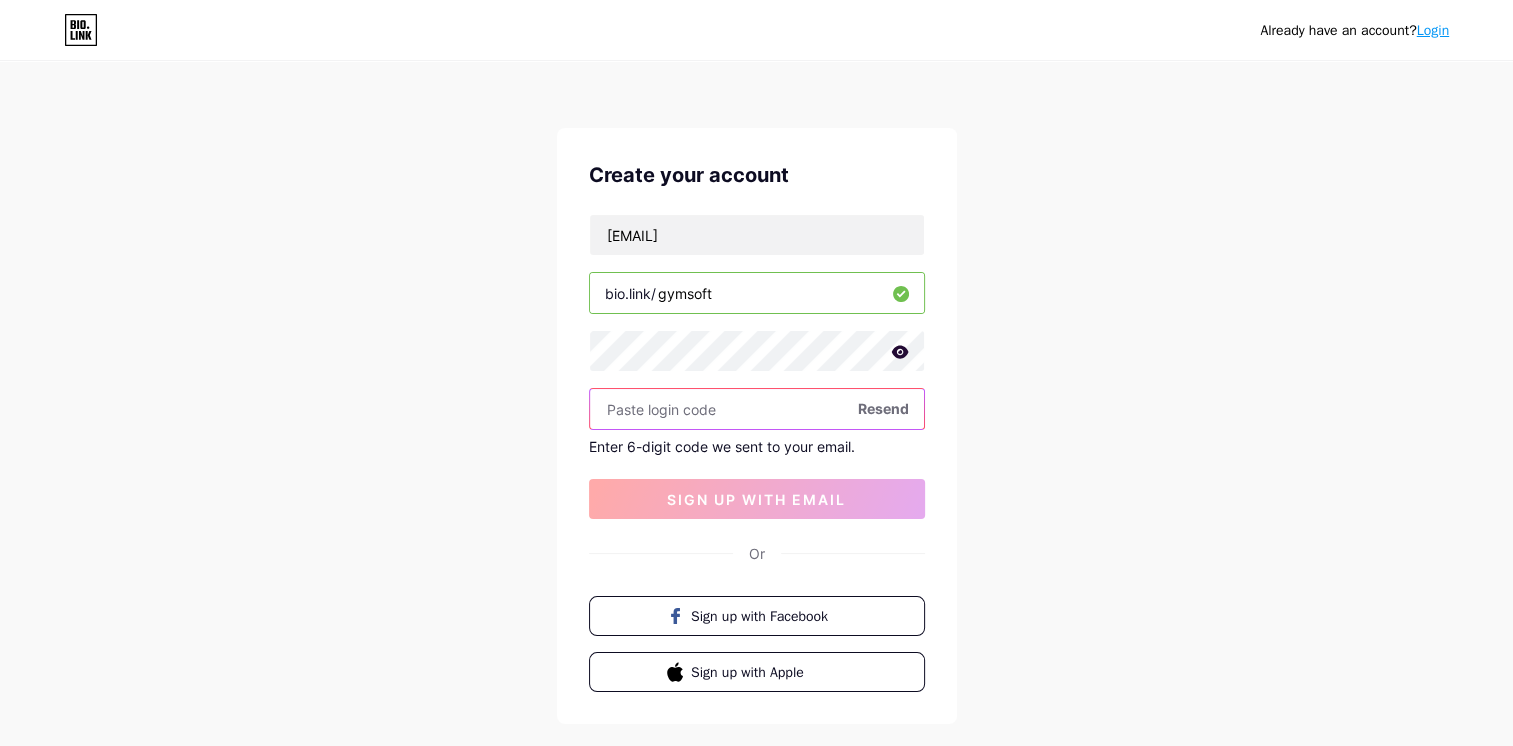 click at bounding box center [757, 409] 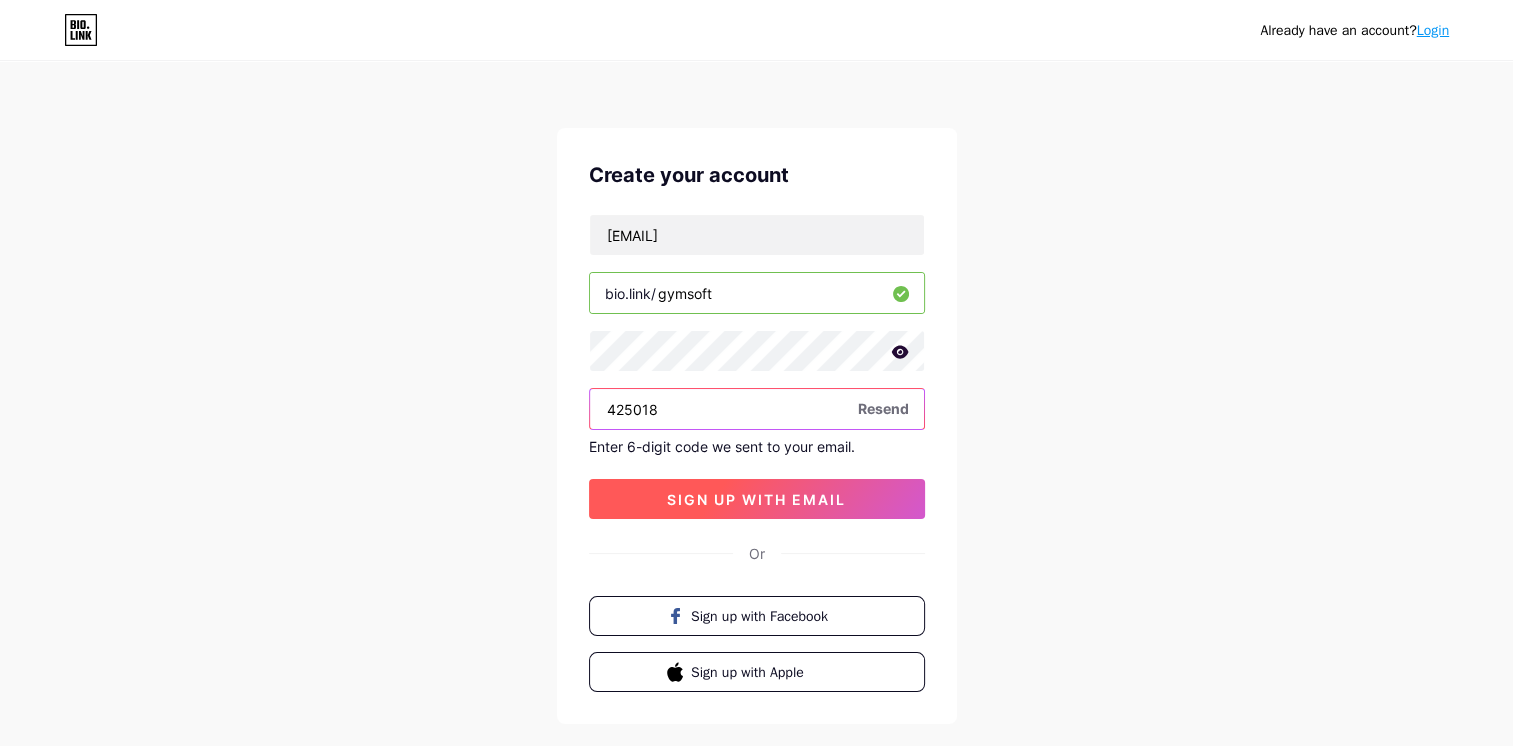 type on "425018" 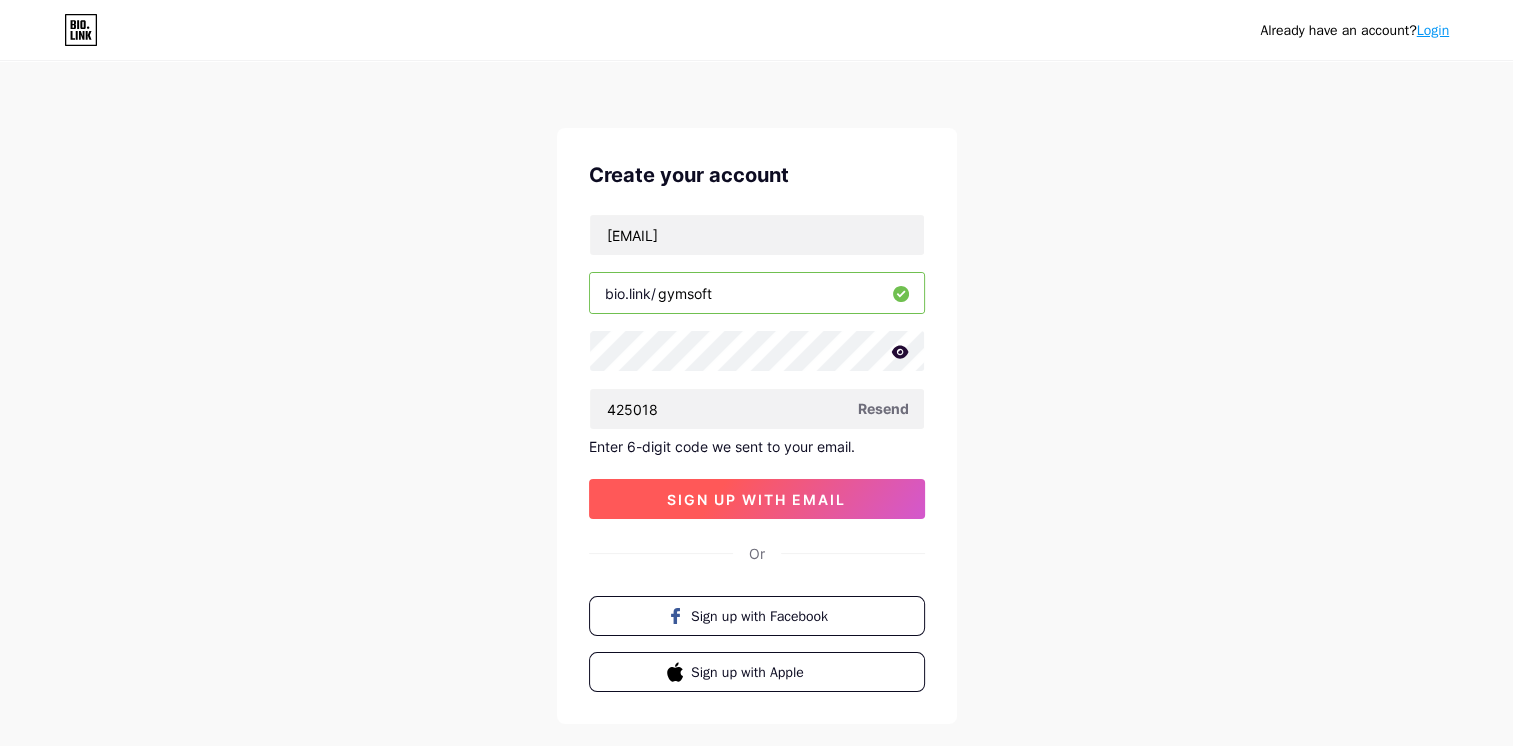 click on "sign up with email" at bounding box center (756, 499) 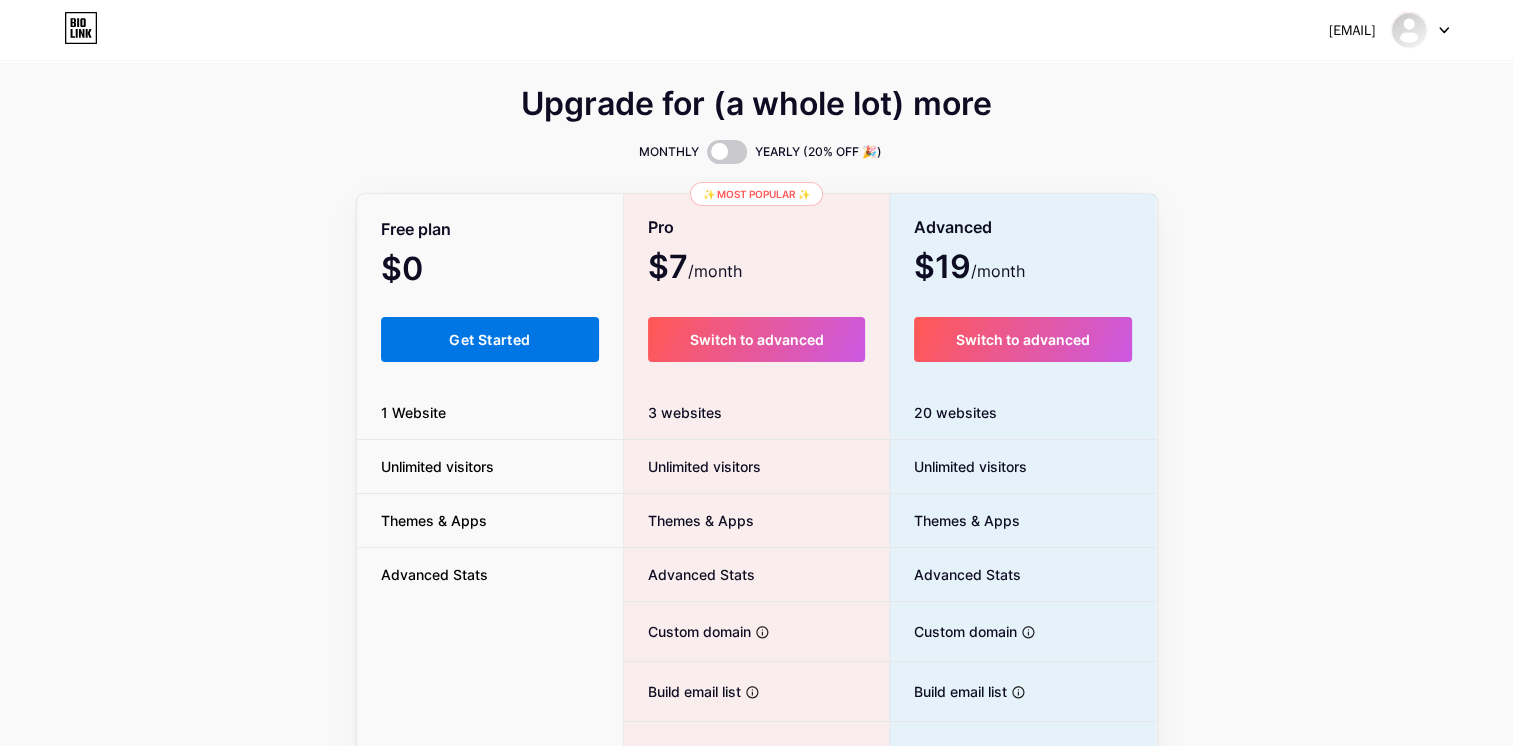 click on "Get Started" at bounding box center (489, 339) 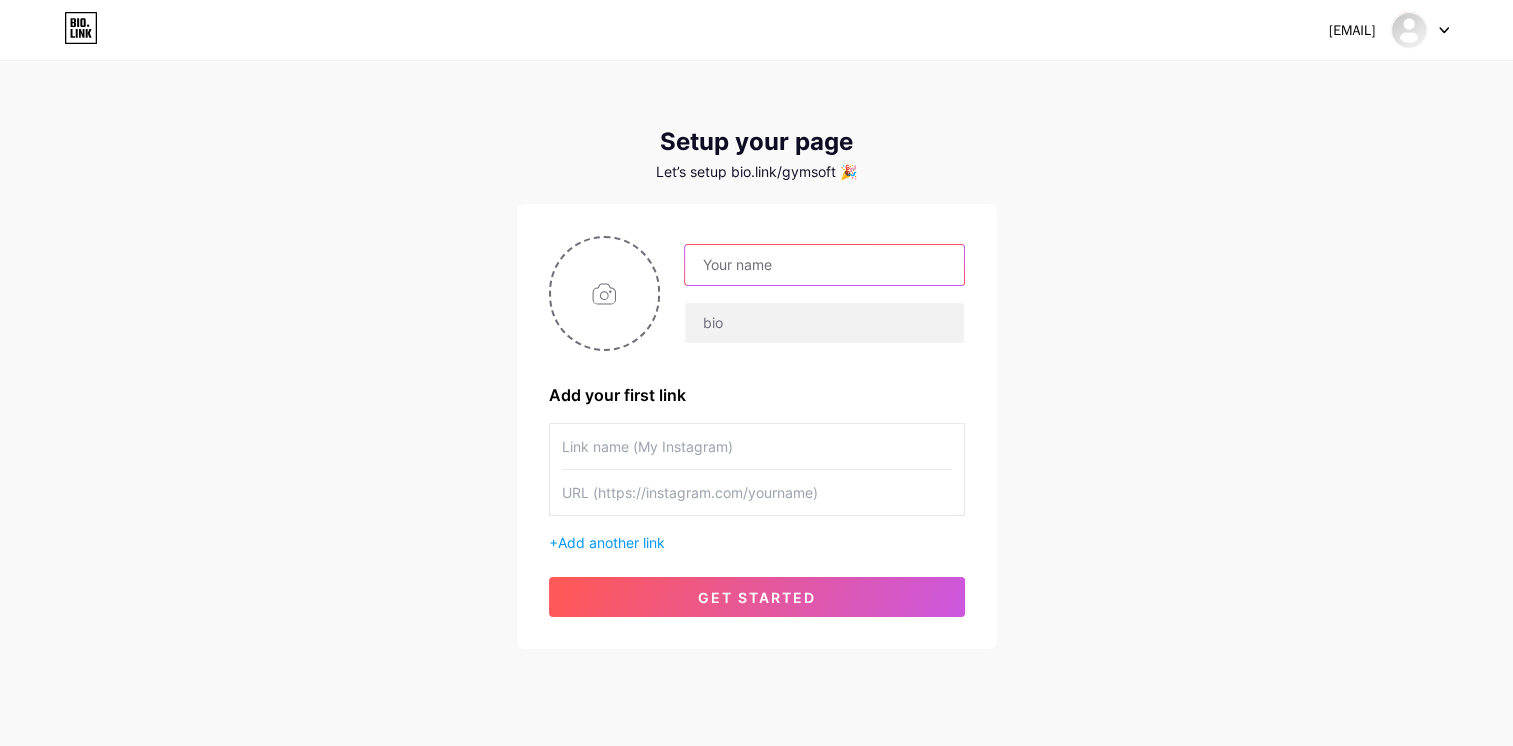 click at bounding box center (824, 265) 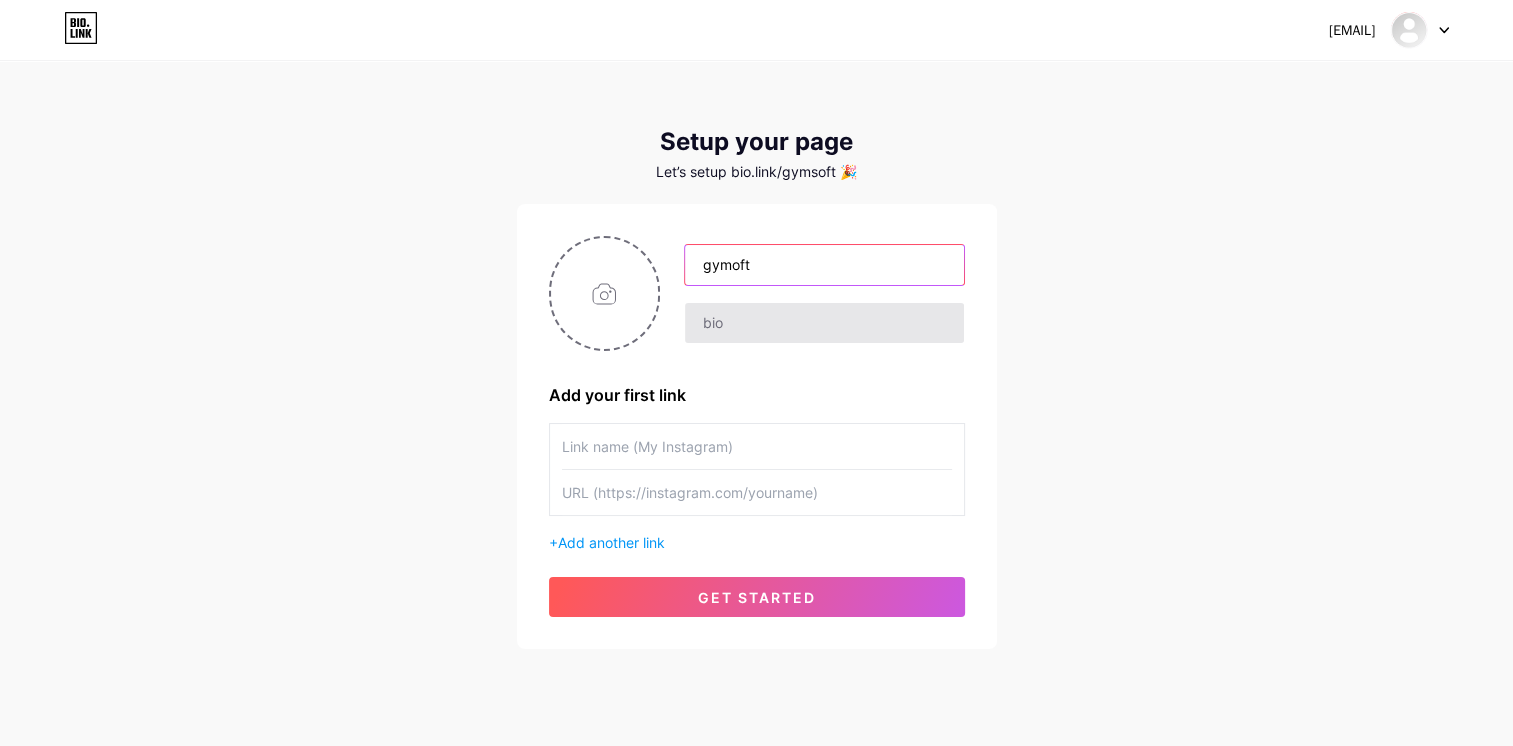 type on "gymoft" 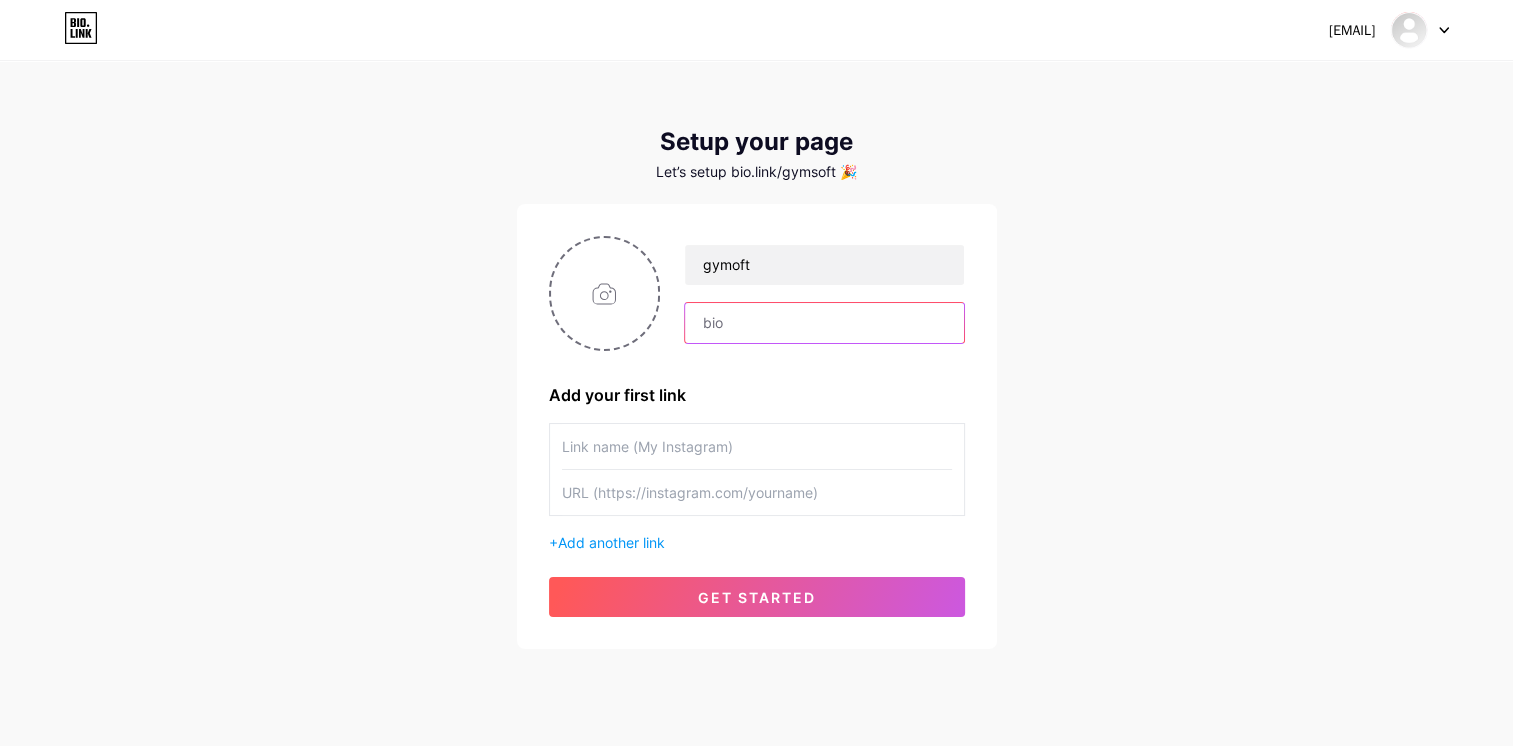 click at bounding box center [824, 323] 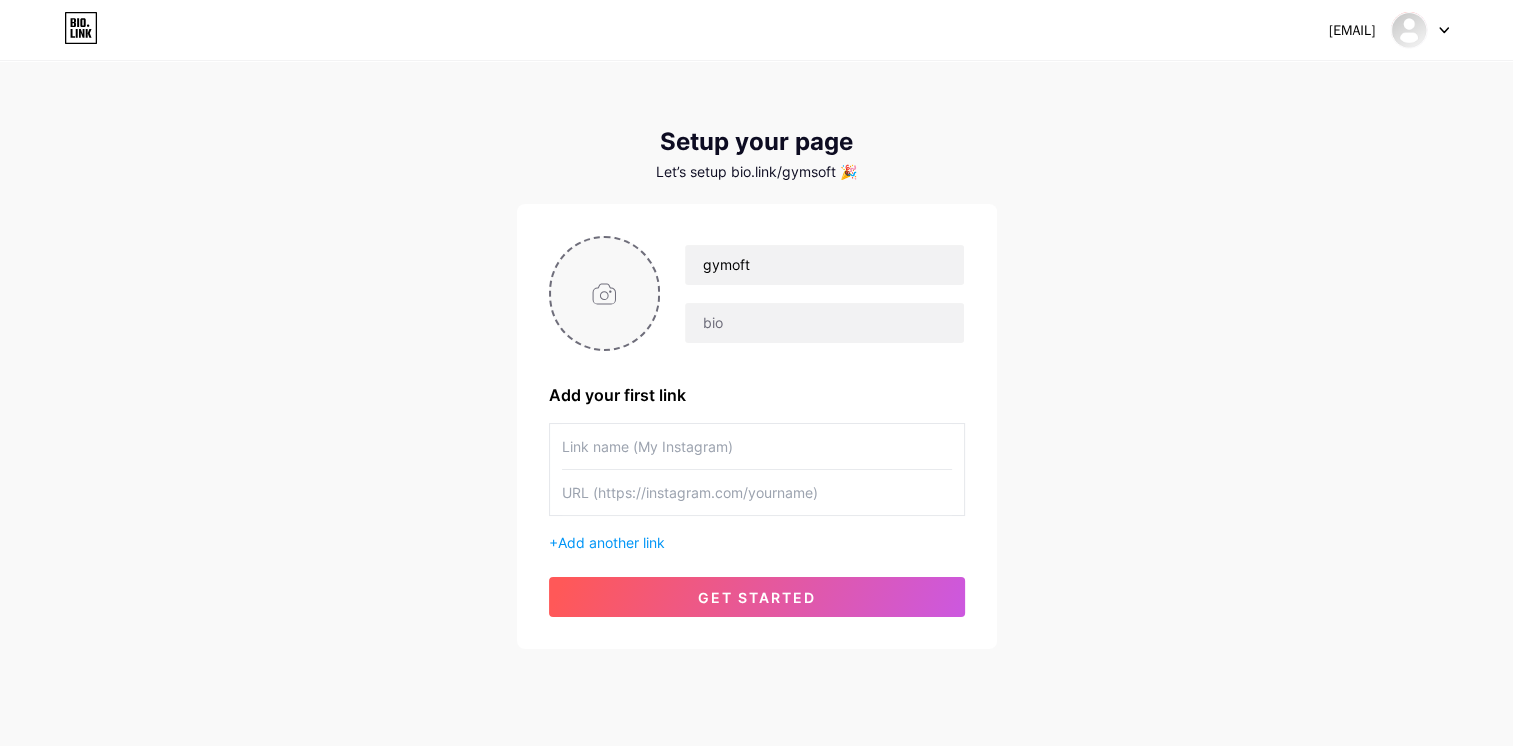 click at bounding box center (605, 293) 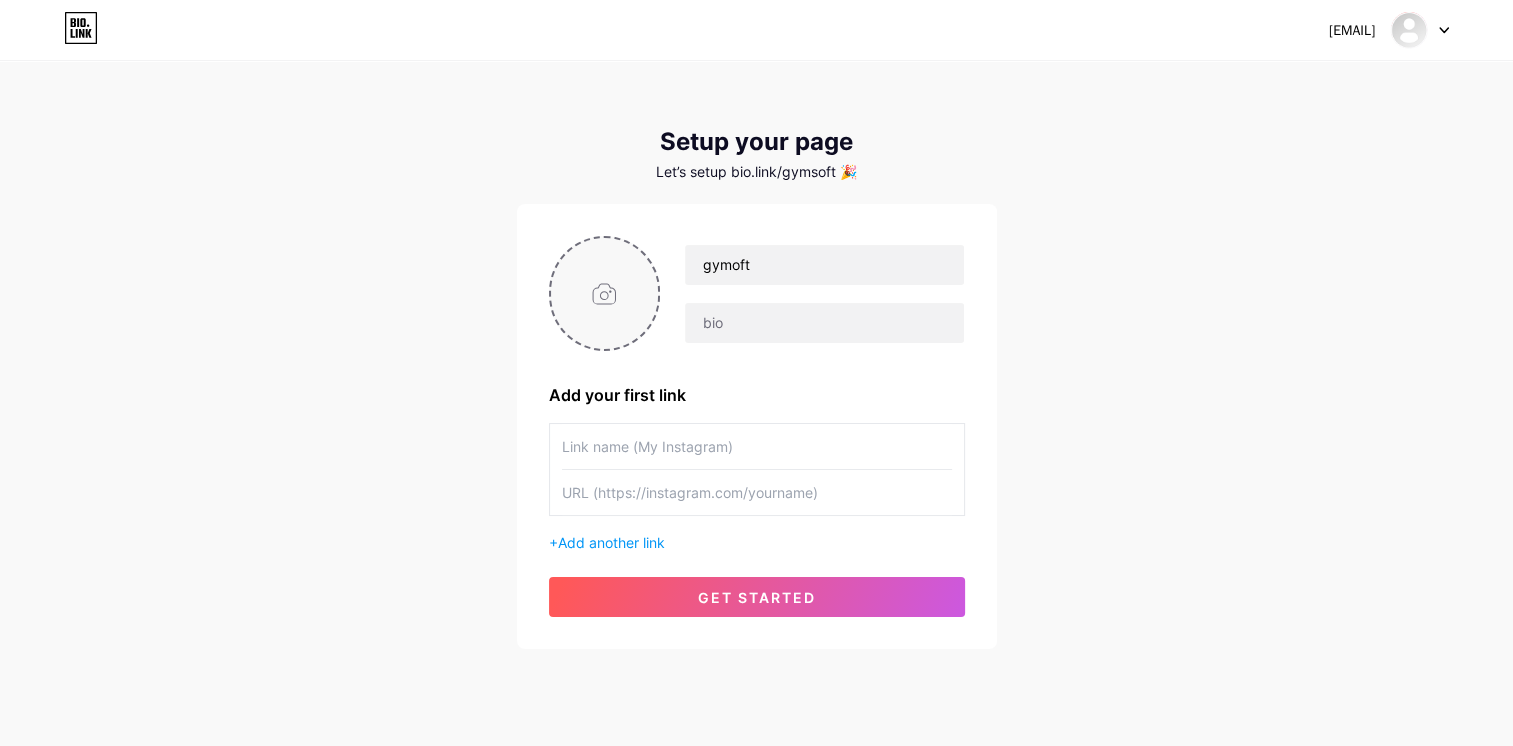 click at bounding box center [605, 293] 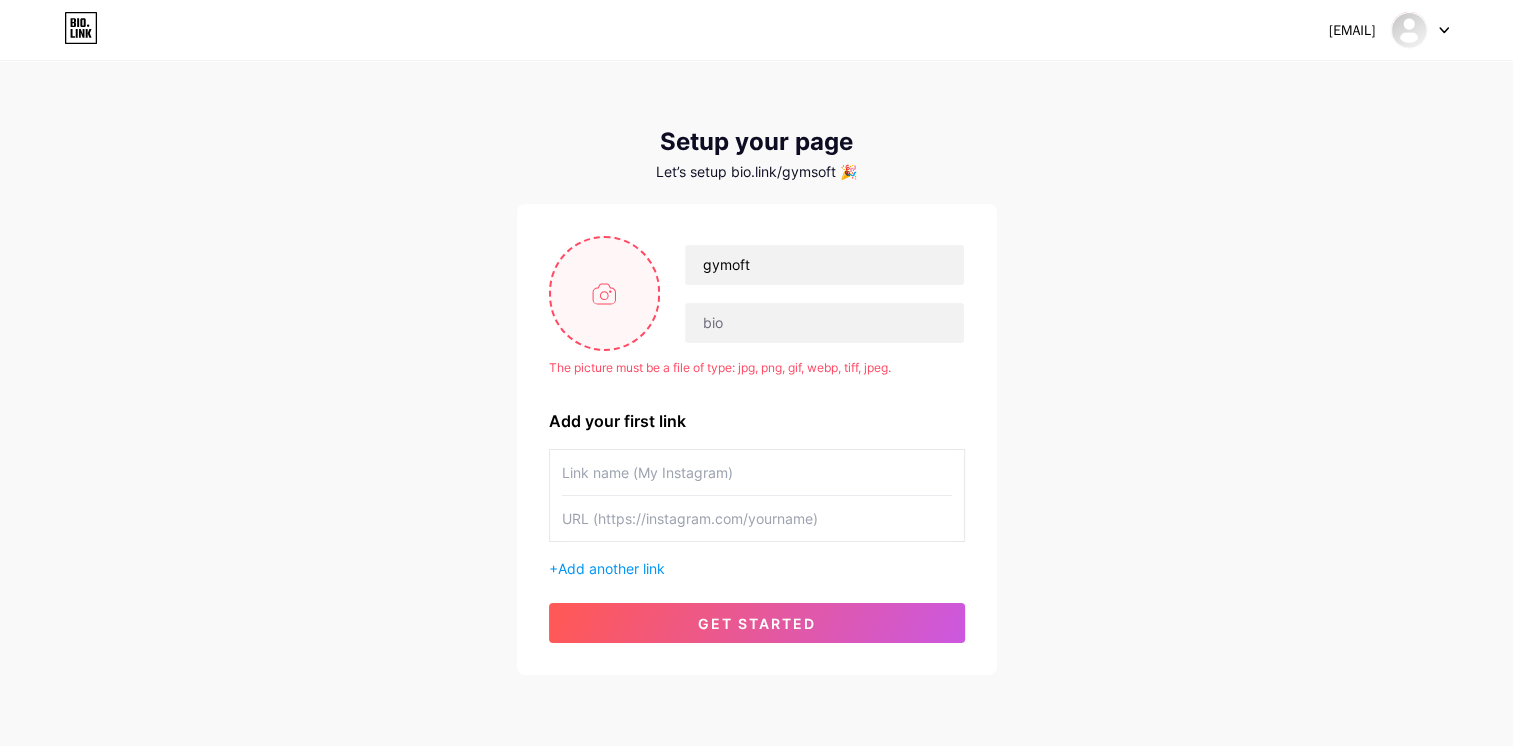 click at bounding box center [605, 293] 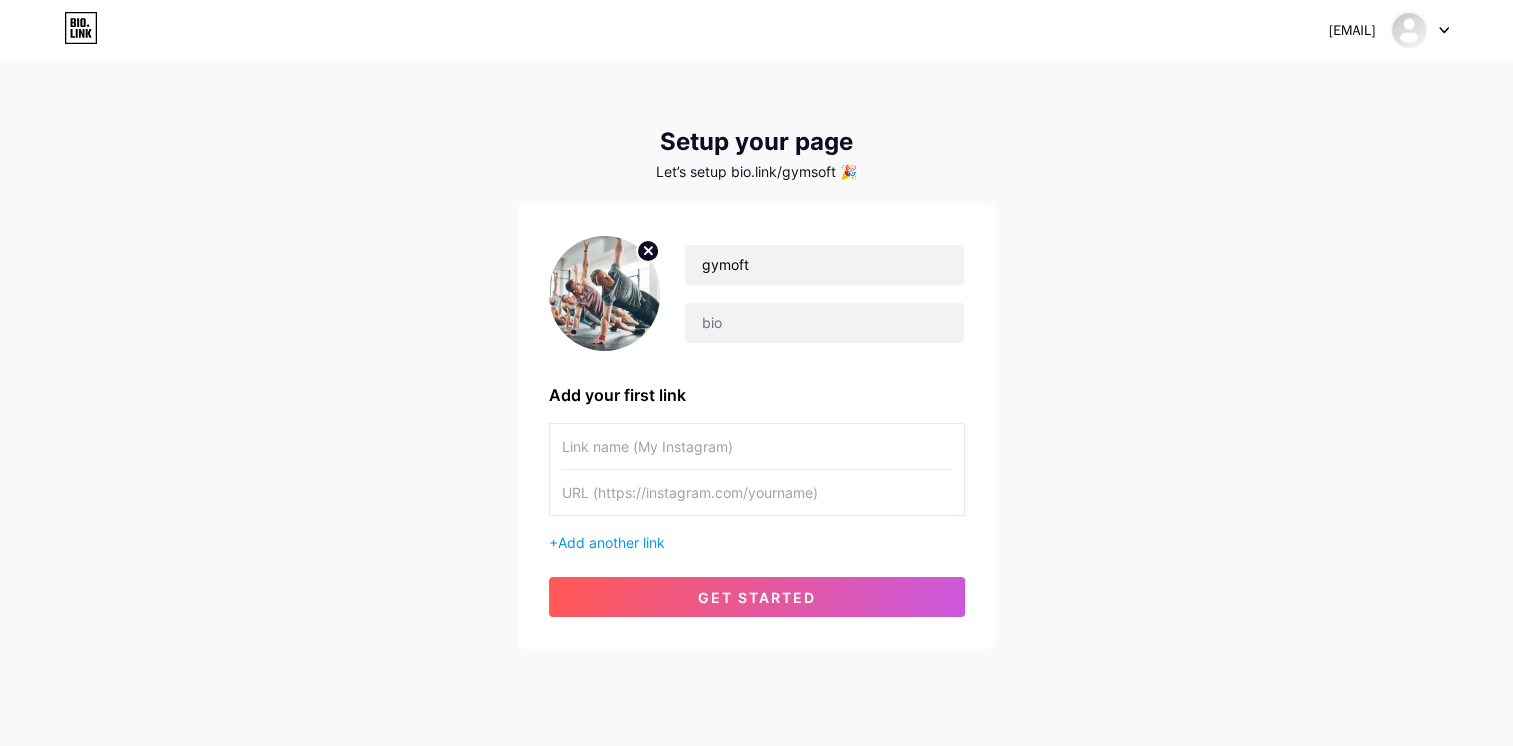 click on "[EMAIL]           Dashboard     Logout   Setup your page   Let’s setup bio.link/gymsoft 🎉               gymoft         Add your first link
+  Add another link     get started" at bounding box center [756, 356] 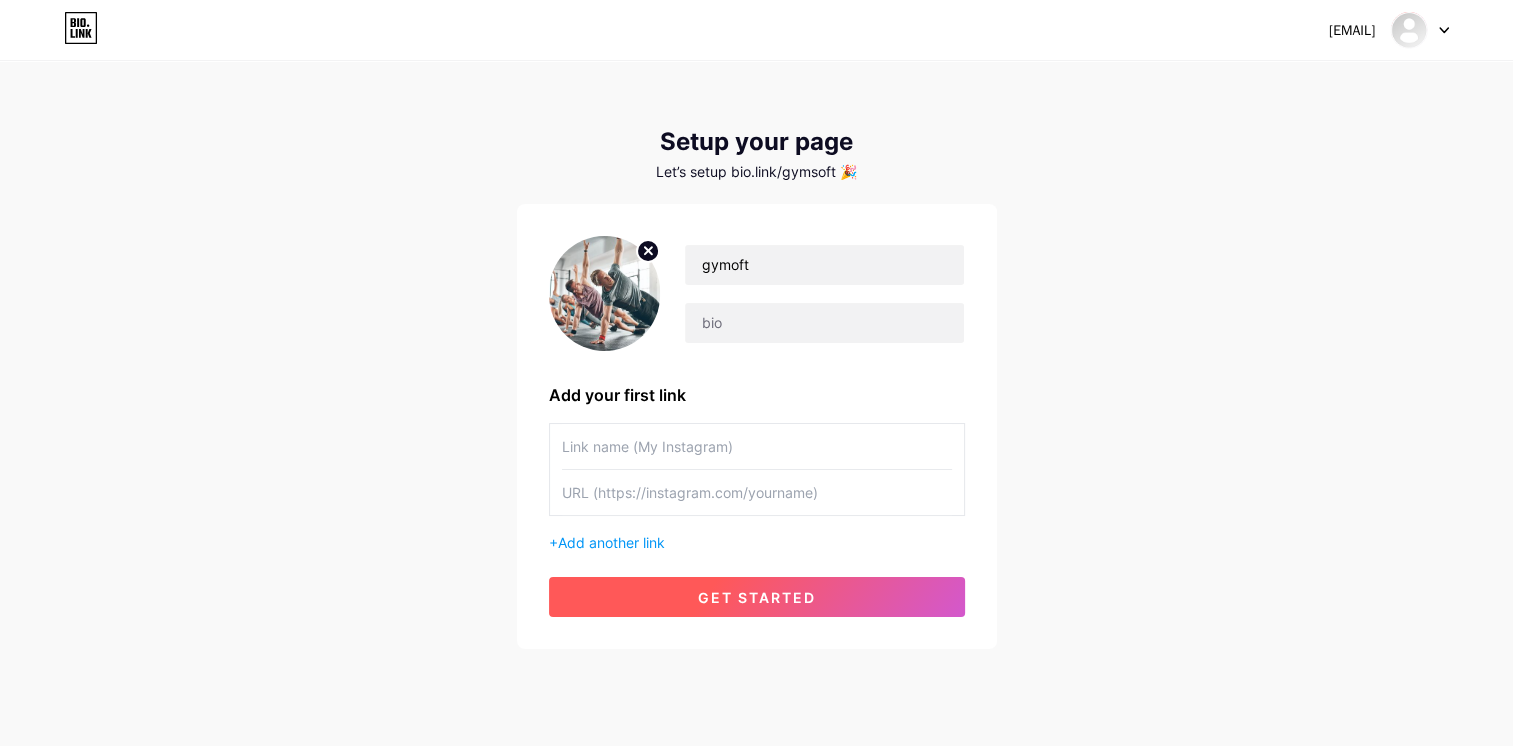 click on "get started" at bounding box center [757, 597] 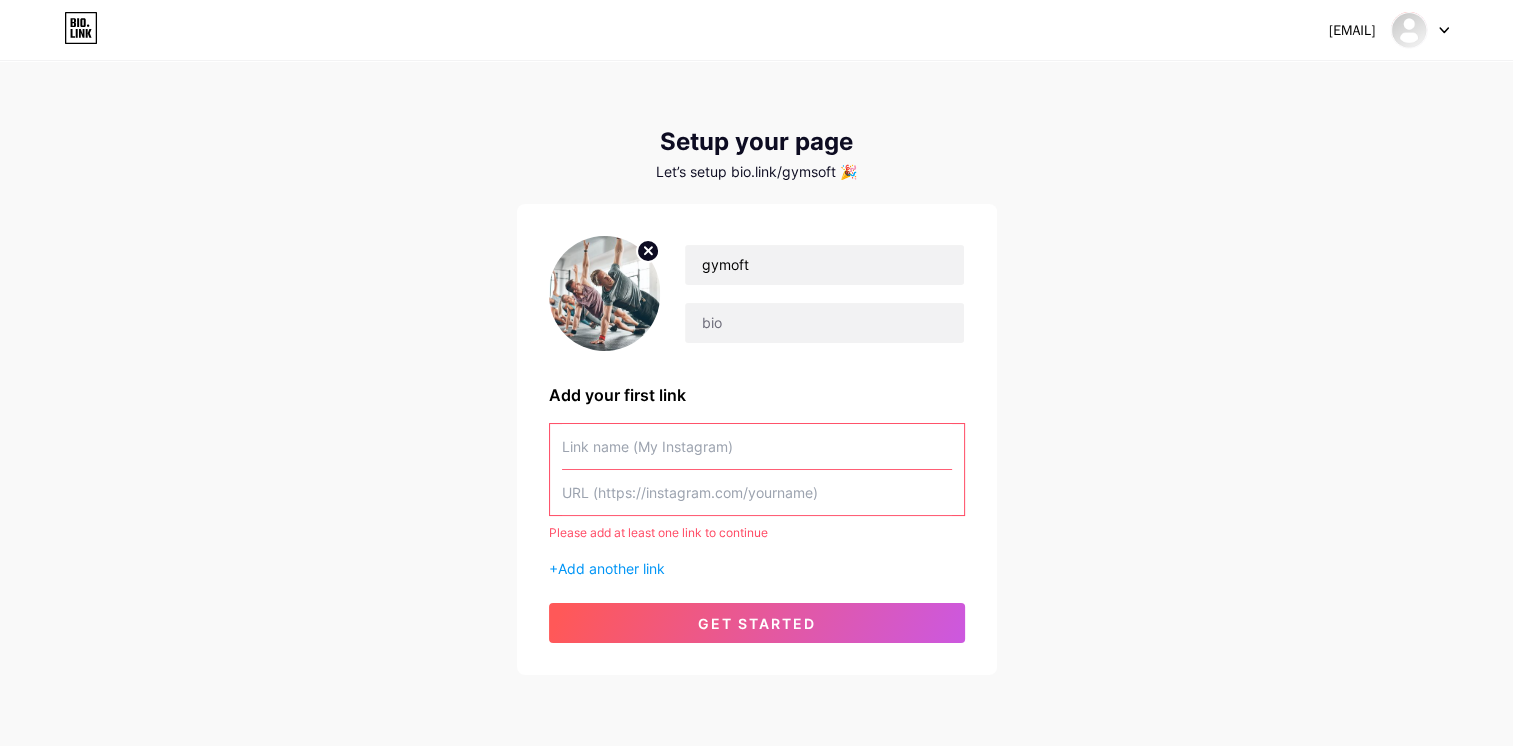 click at bounding box center [757, 446] 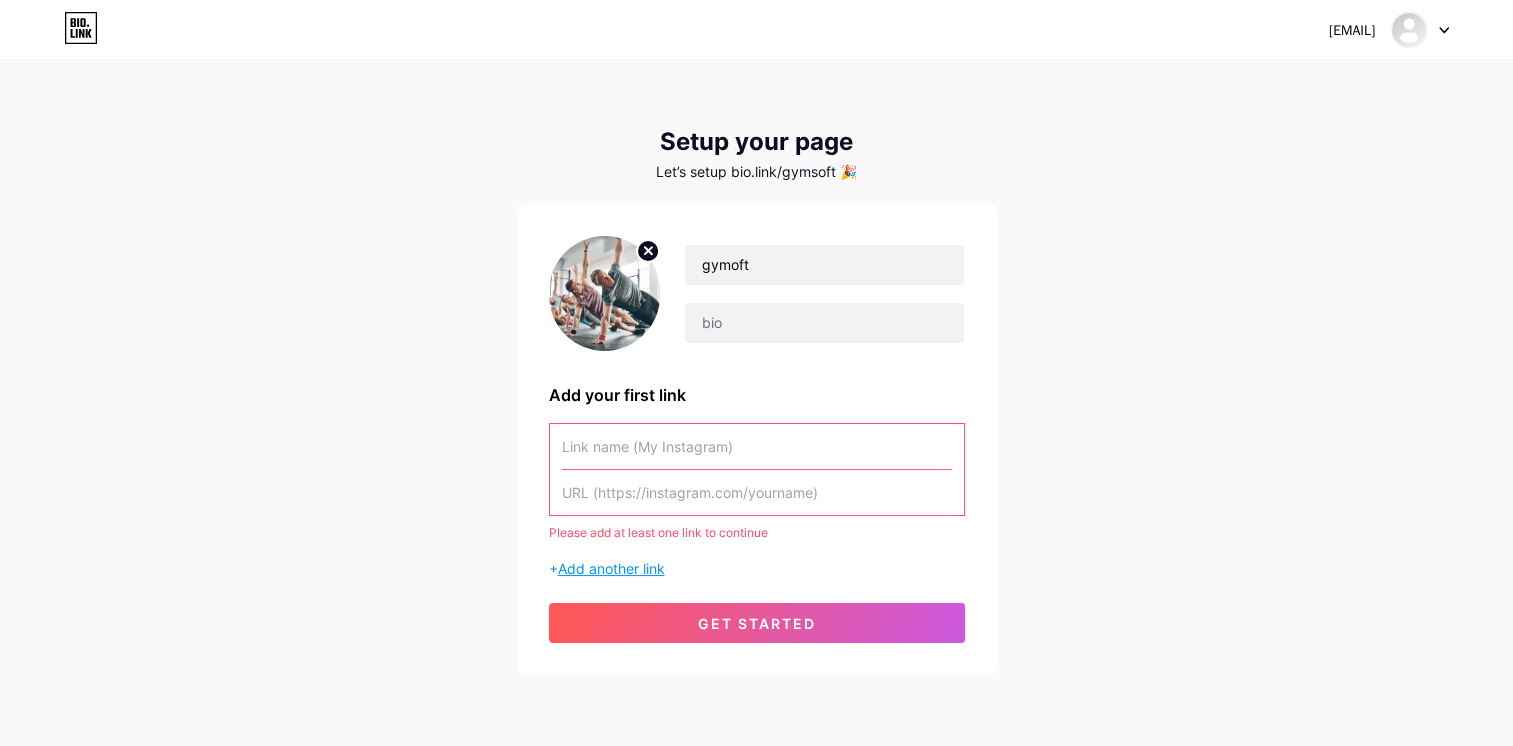 click on "Add another link" at bounding box center (611, 568) 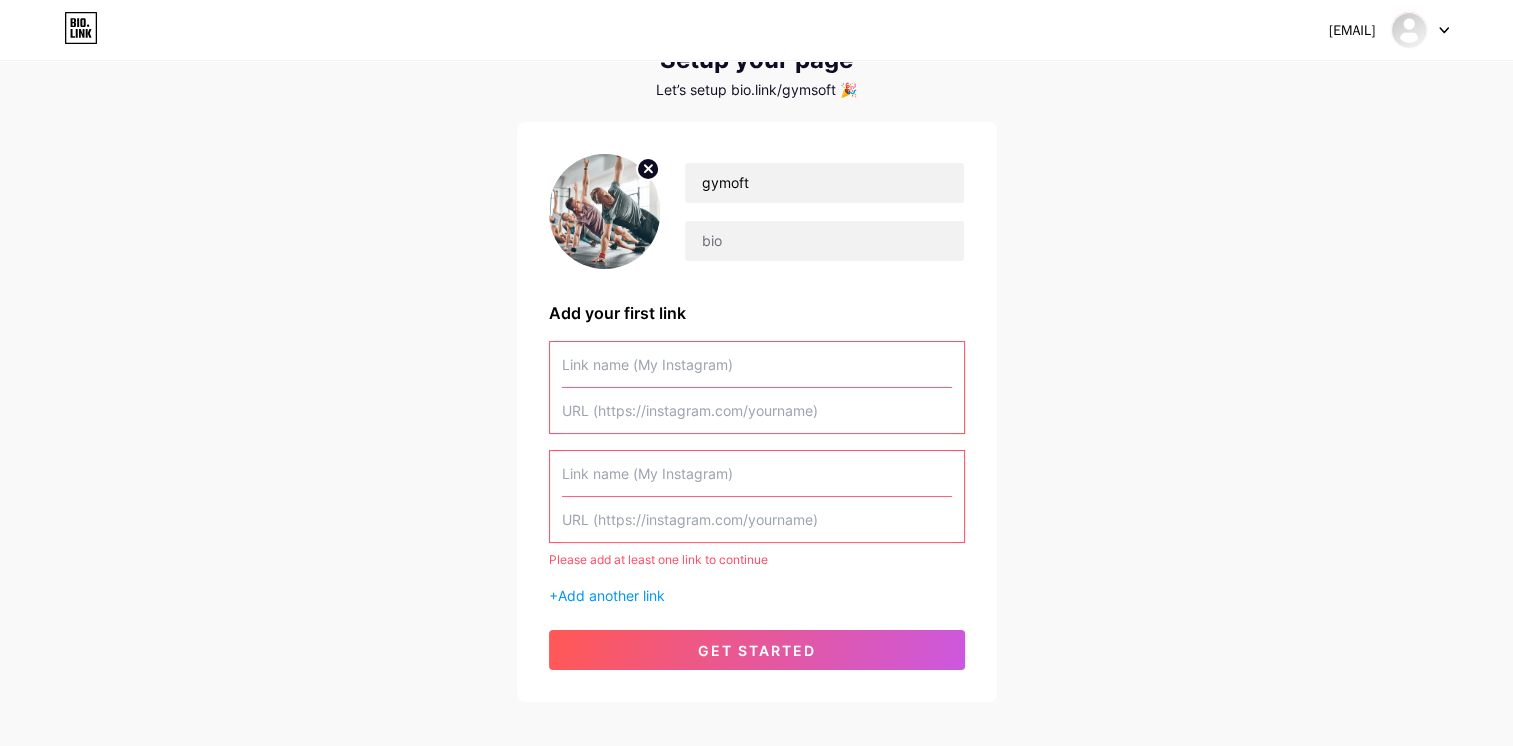 scroll, scrollTop: 180, scrollLeft: 0, axis: vertical 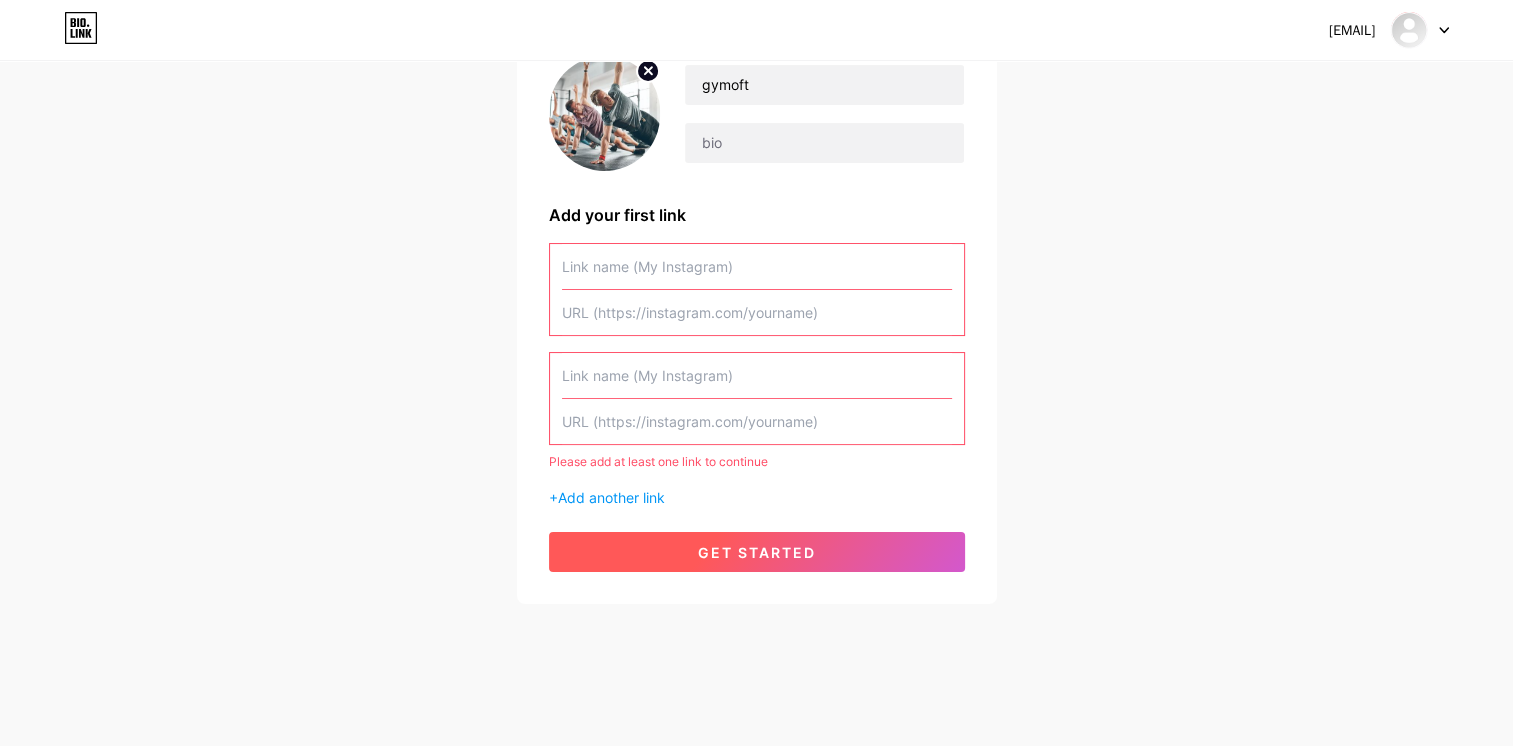 click on "get started" at bounding box center (757, 552) 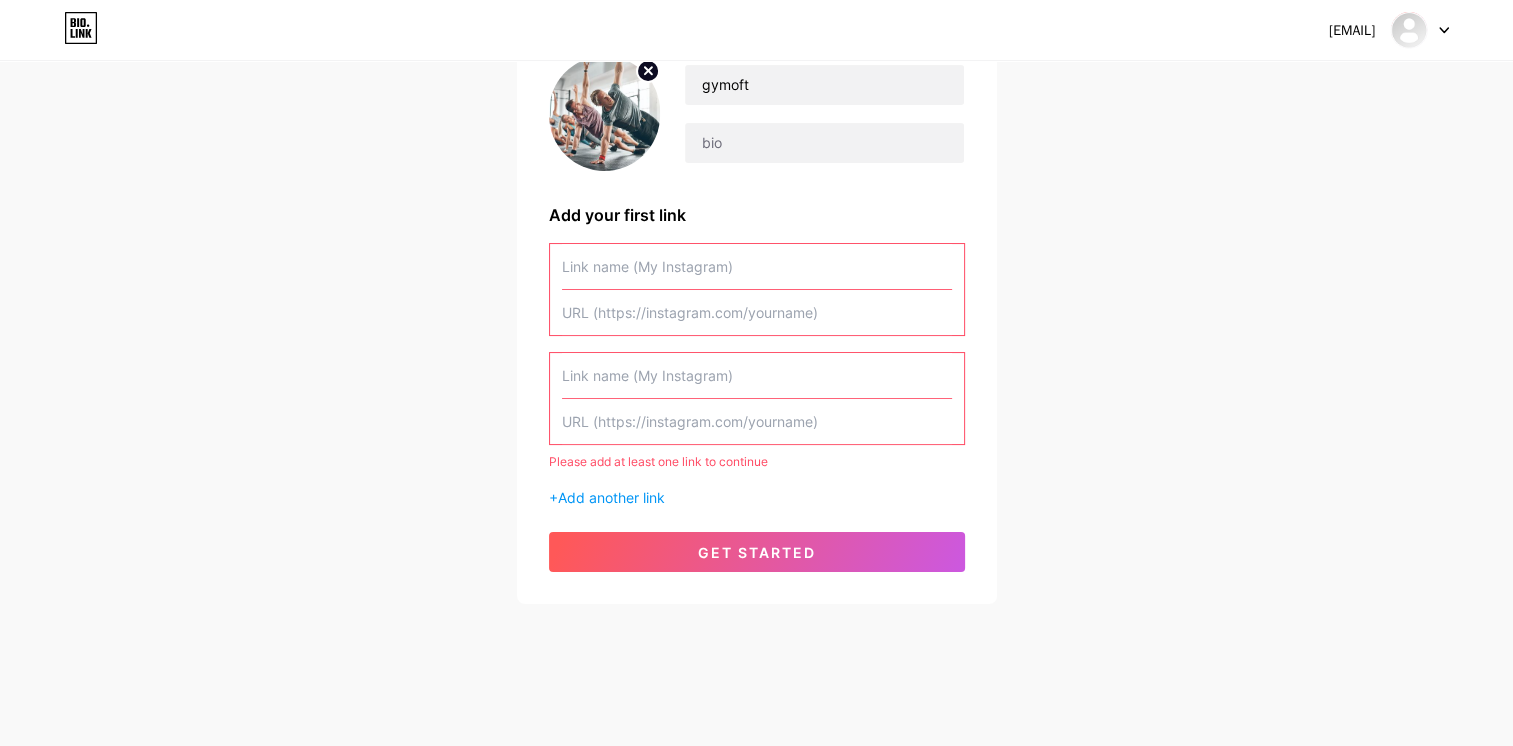 click at bounding box center [757, 266] 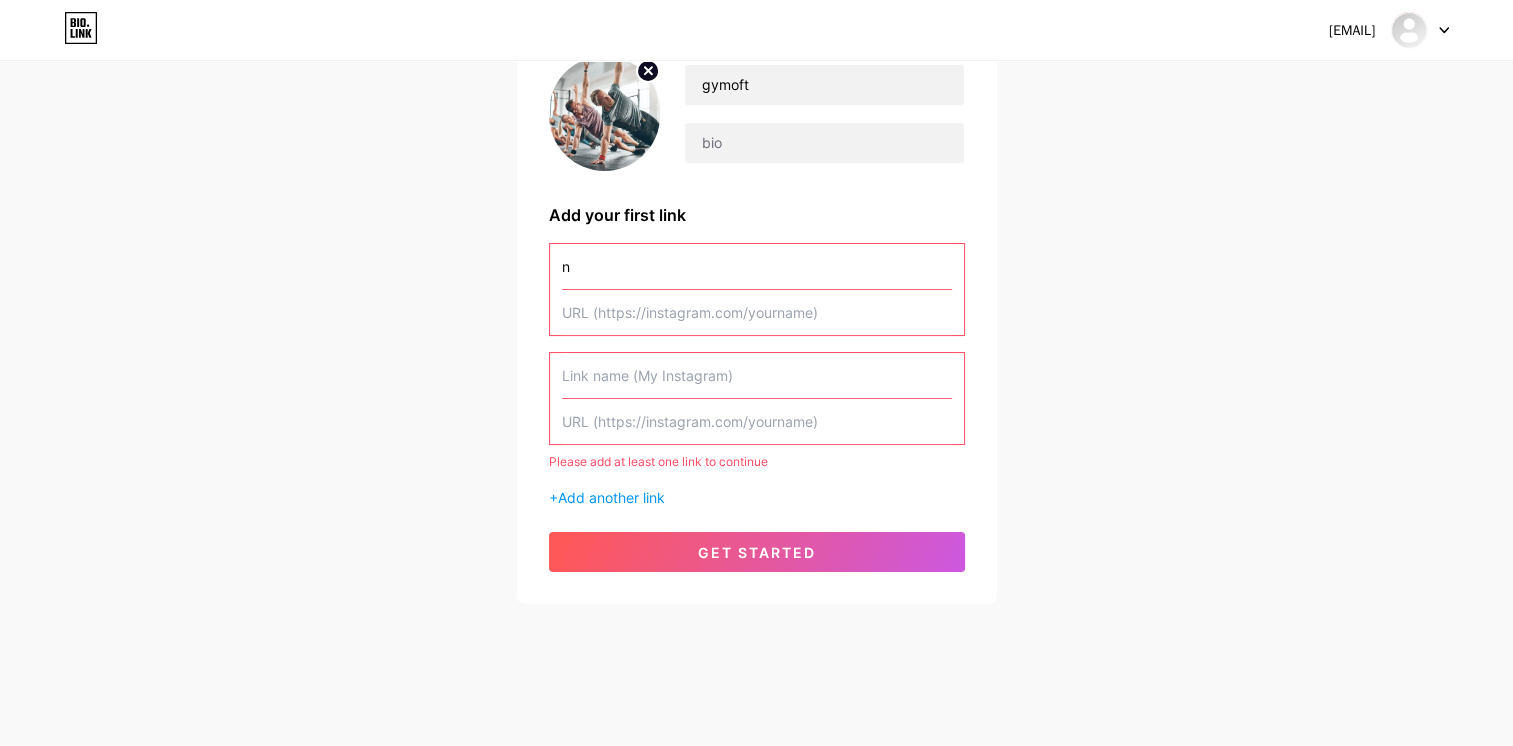 scroll, scrollTop: 154, scrollLeft: 0, axis: vertical 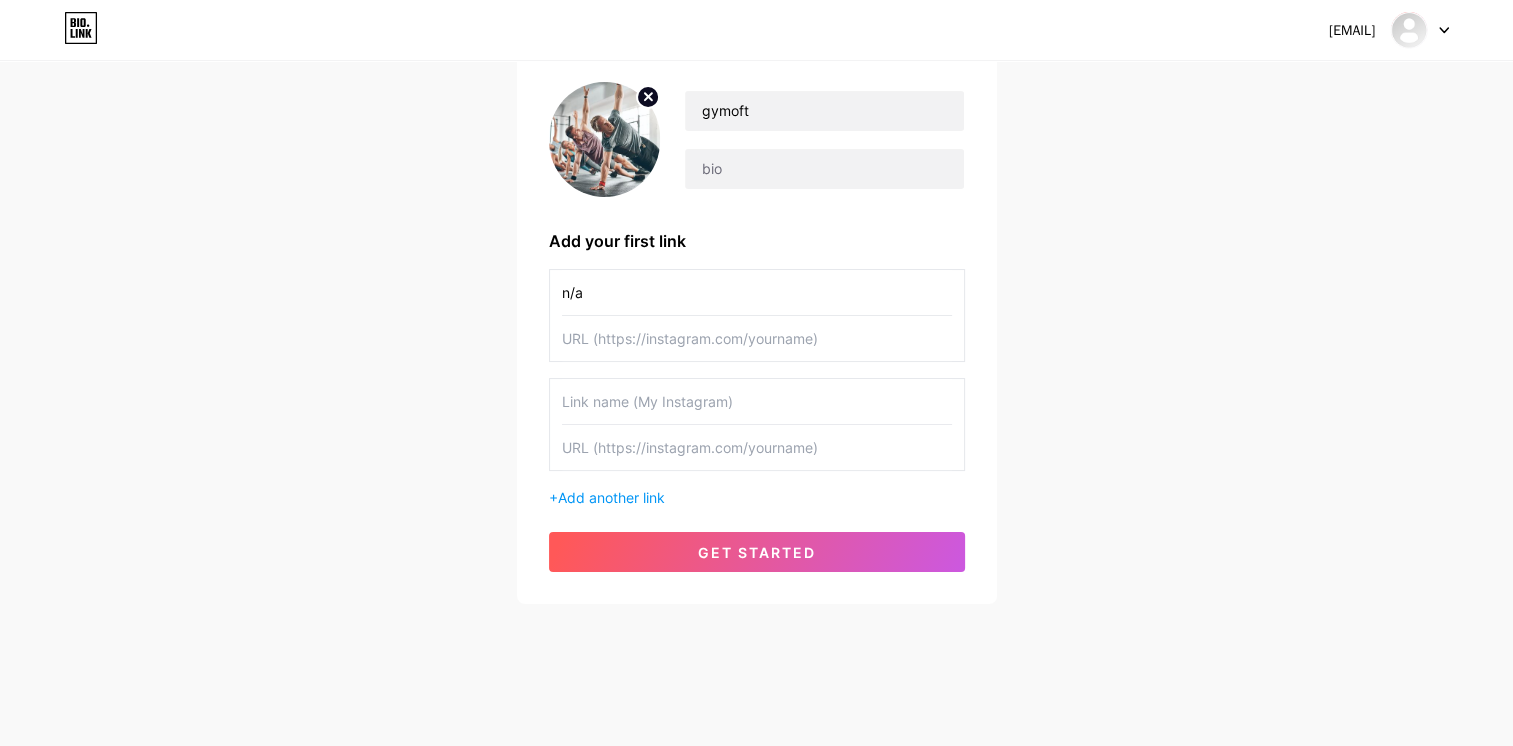 drag, startPoint x: 656, startPoint y: 306, endPoint x: 510, endPoint y: 299, distance: 146.16771 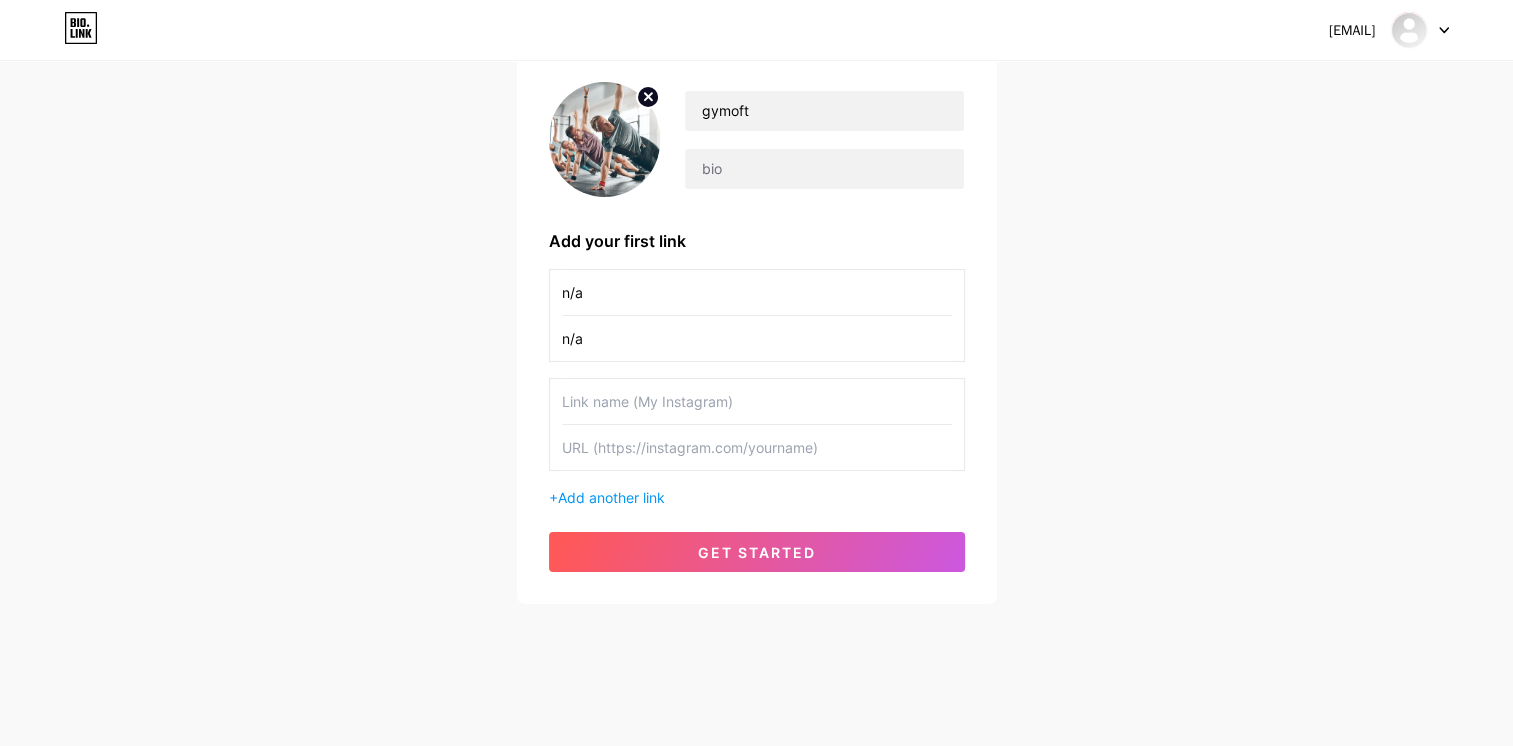 type on "n/a" 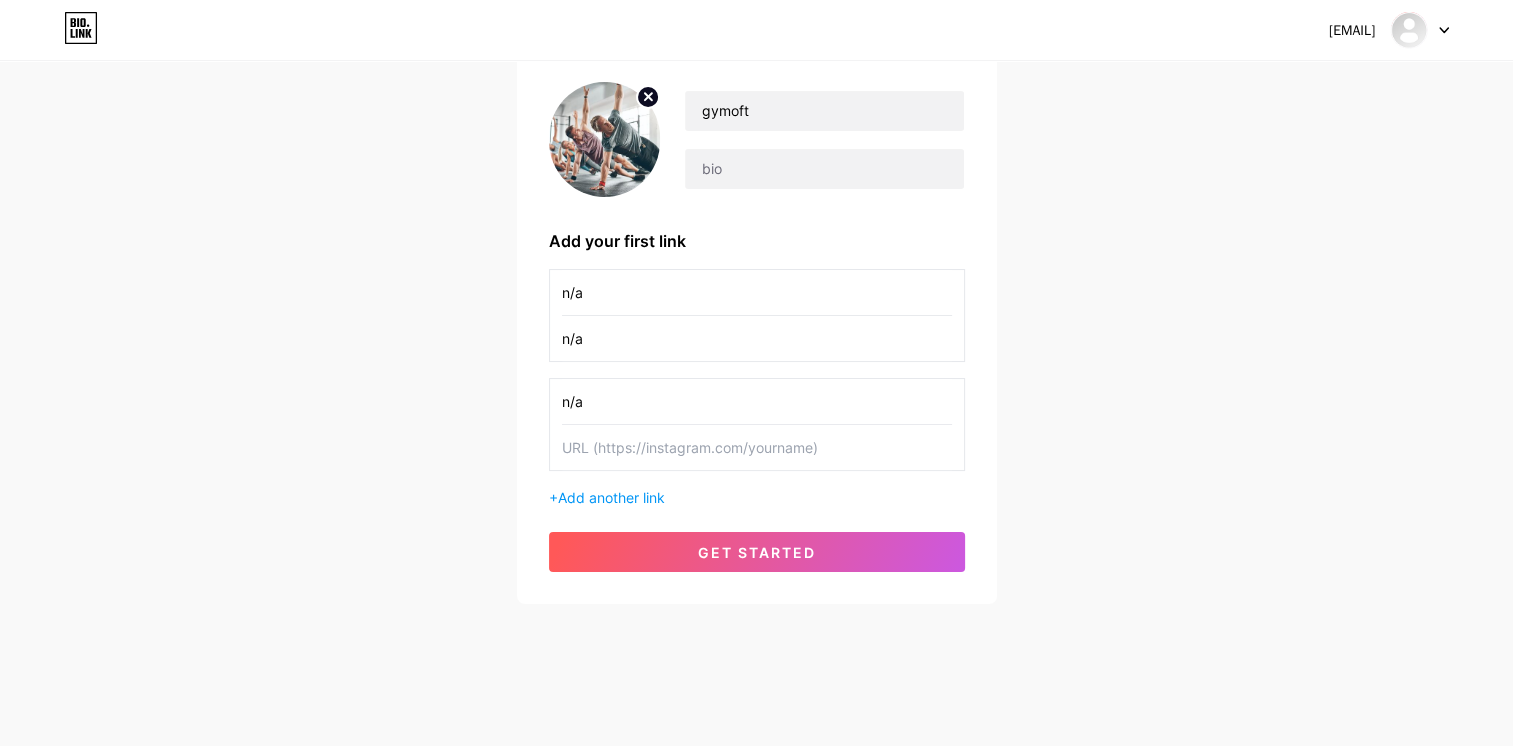 type on "n/a" 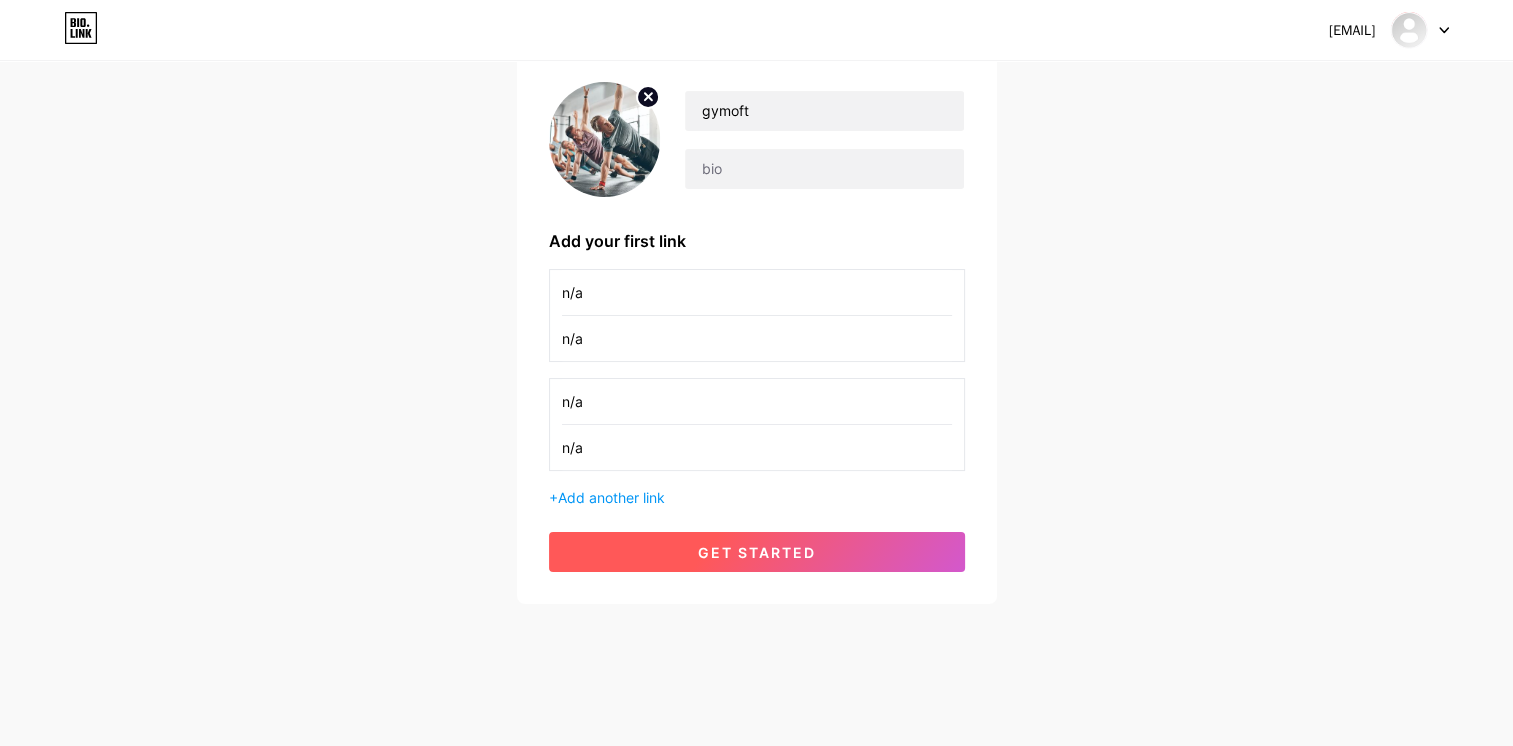 type on "n/a" 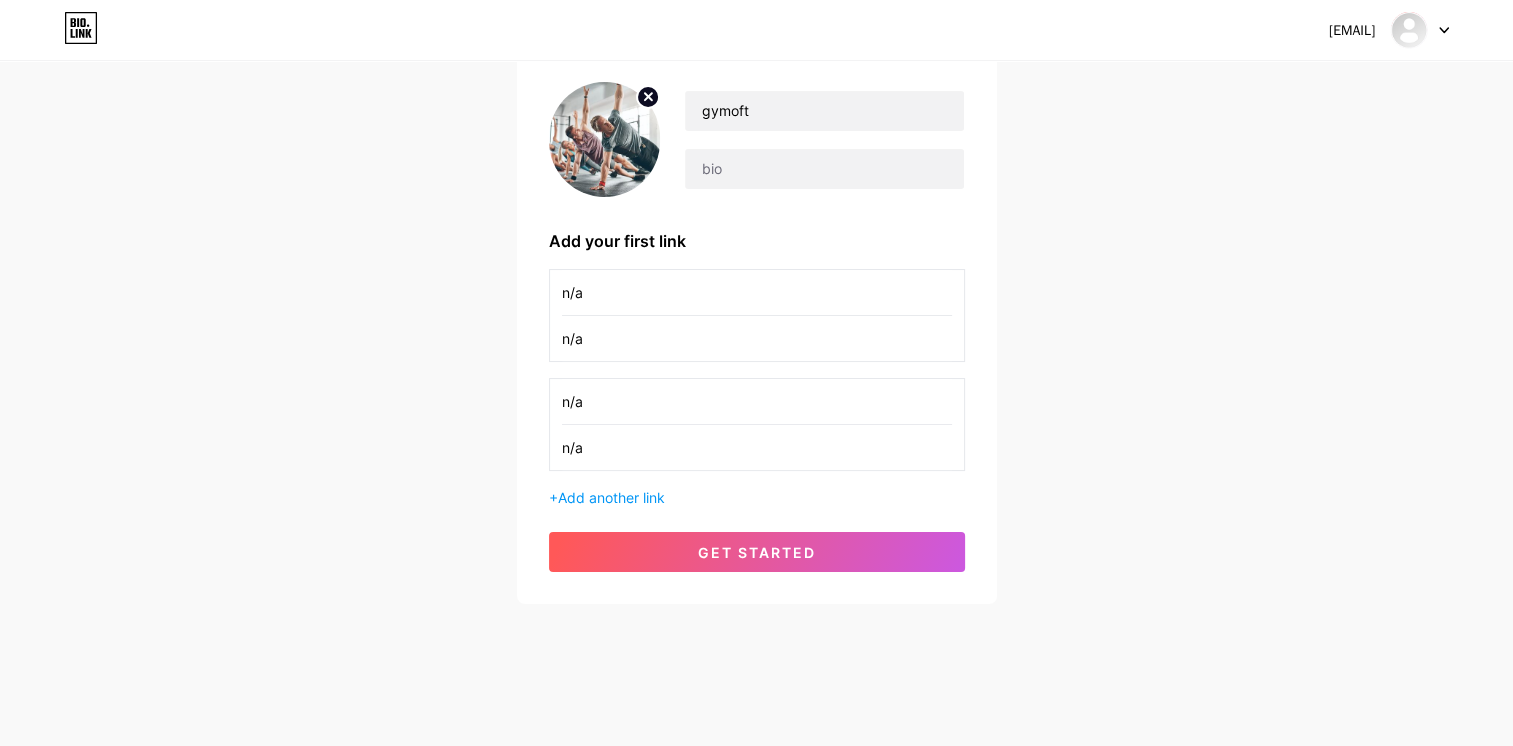 click on "get started" at bounding box center [757, 552] 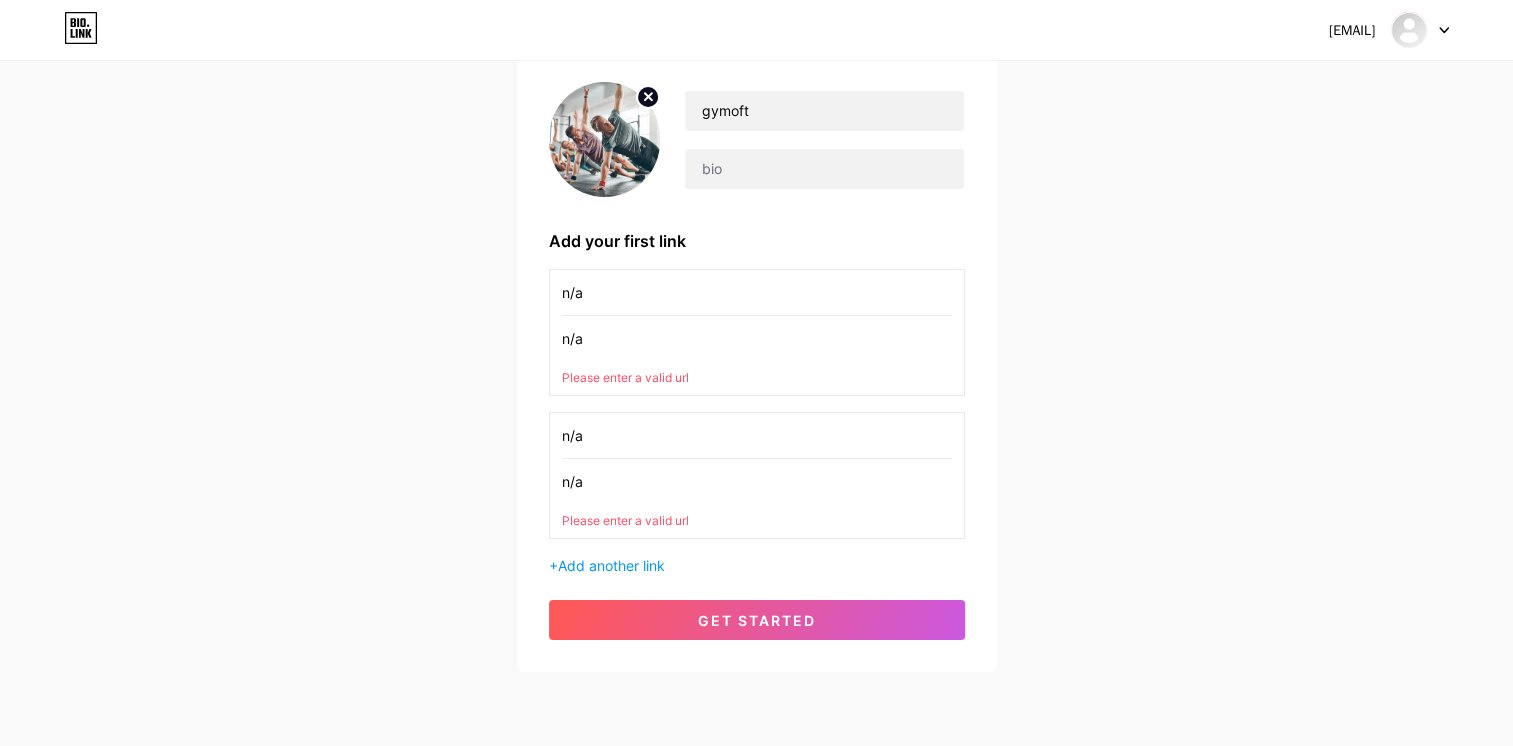 click on "Please enter a valid url" at bounding box center [757, 378] 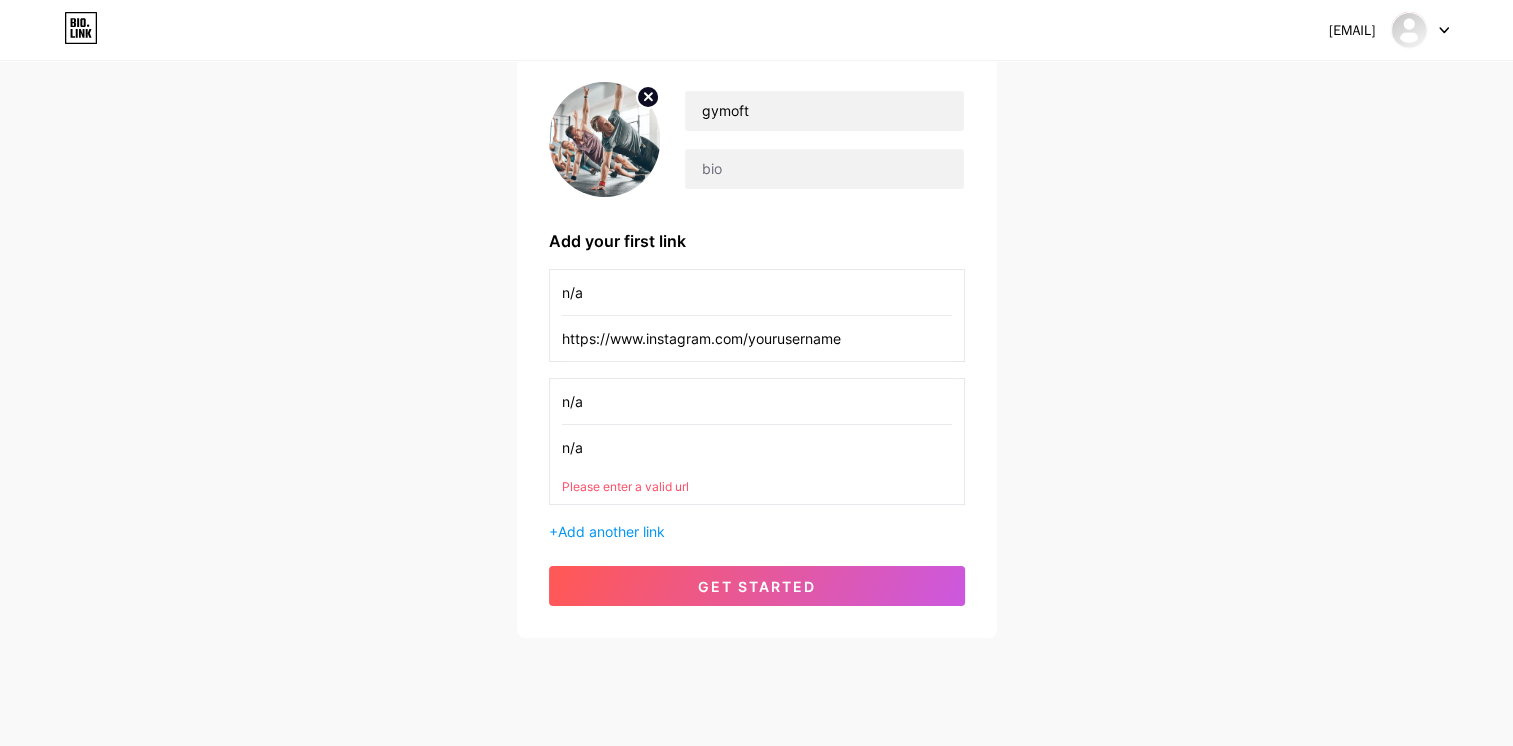drag, startPoint x: 749, startPoint y: 340, endPoint x: 888, endPoint y: 340, distance: 139 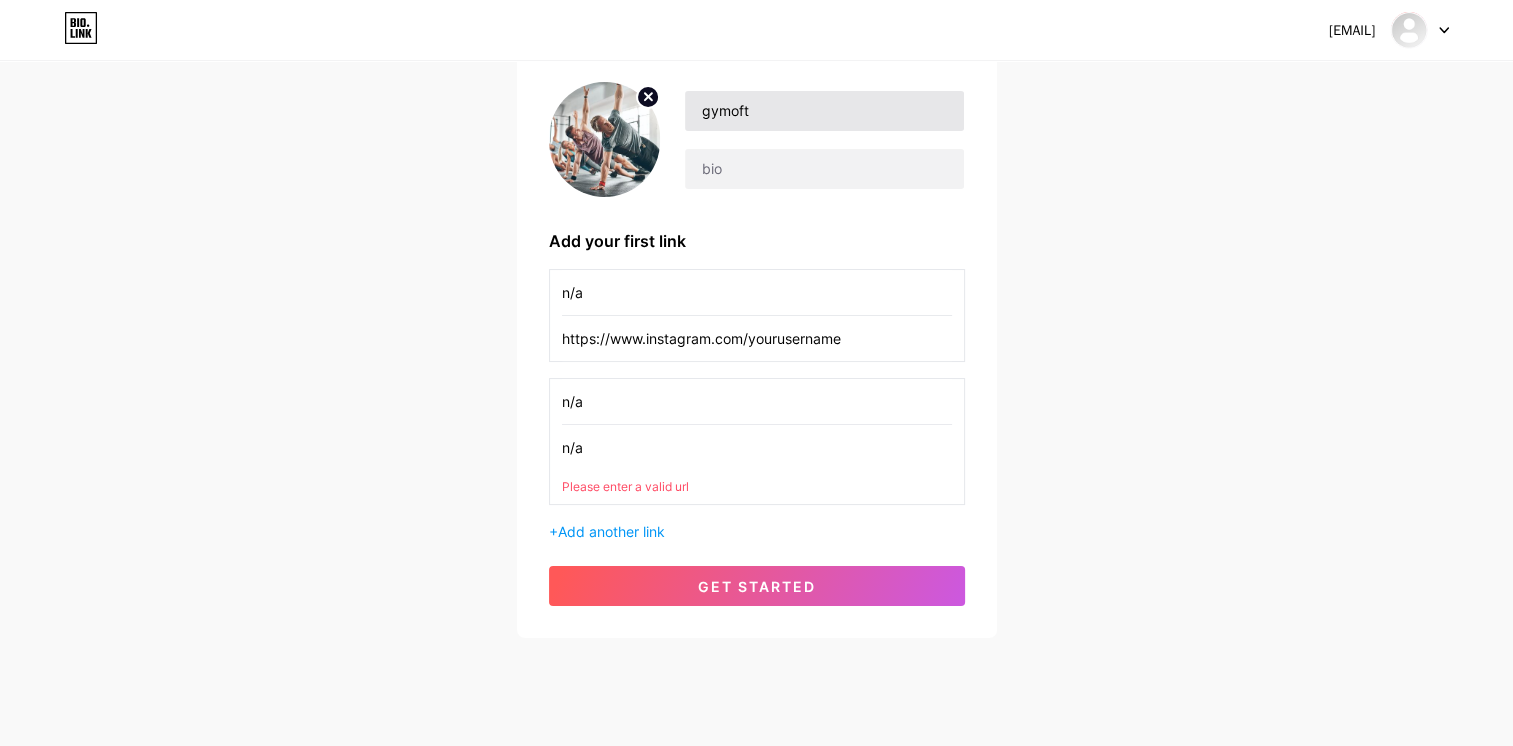type on "https://www.instagram.com/yourusername" 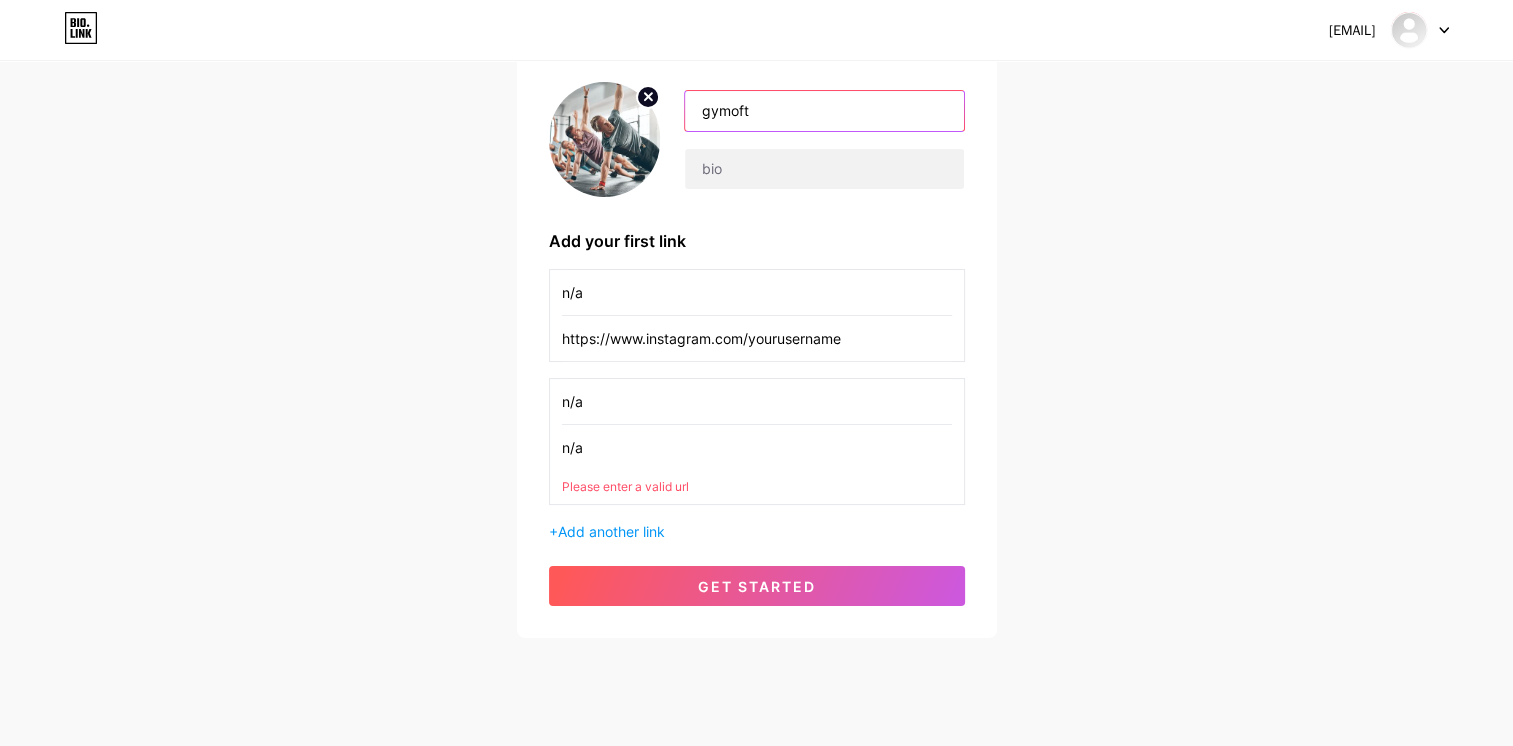 click on "gymoft" at bounding box center [824, 111] 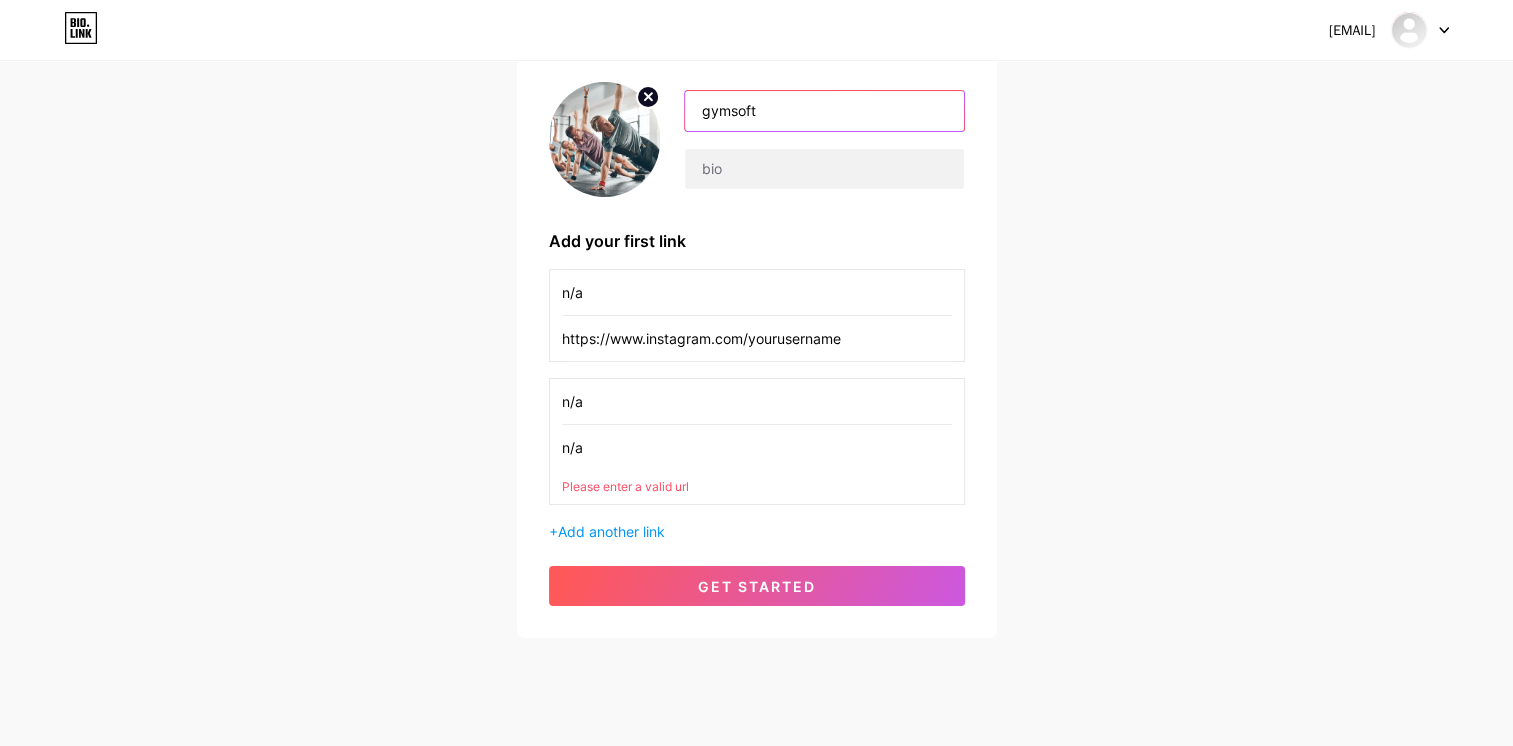 drag, startPoint x: 773, startPoint y: 115, endPoint x: 660, endPoint y: 115, distance: 113 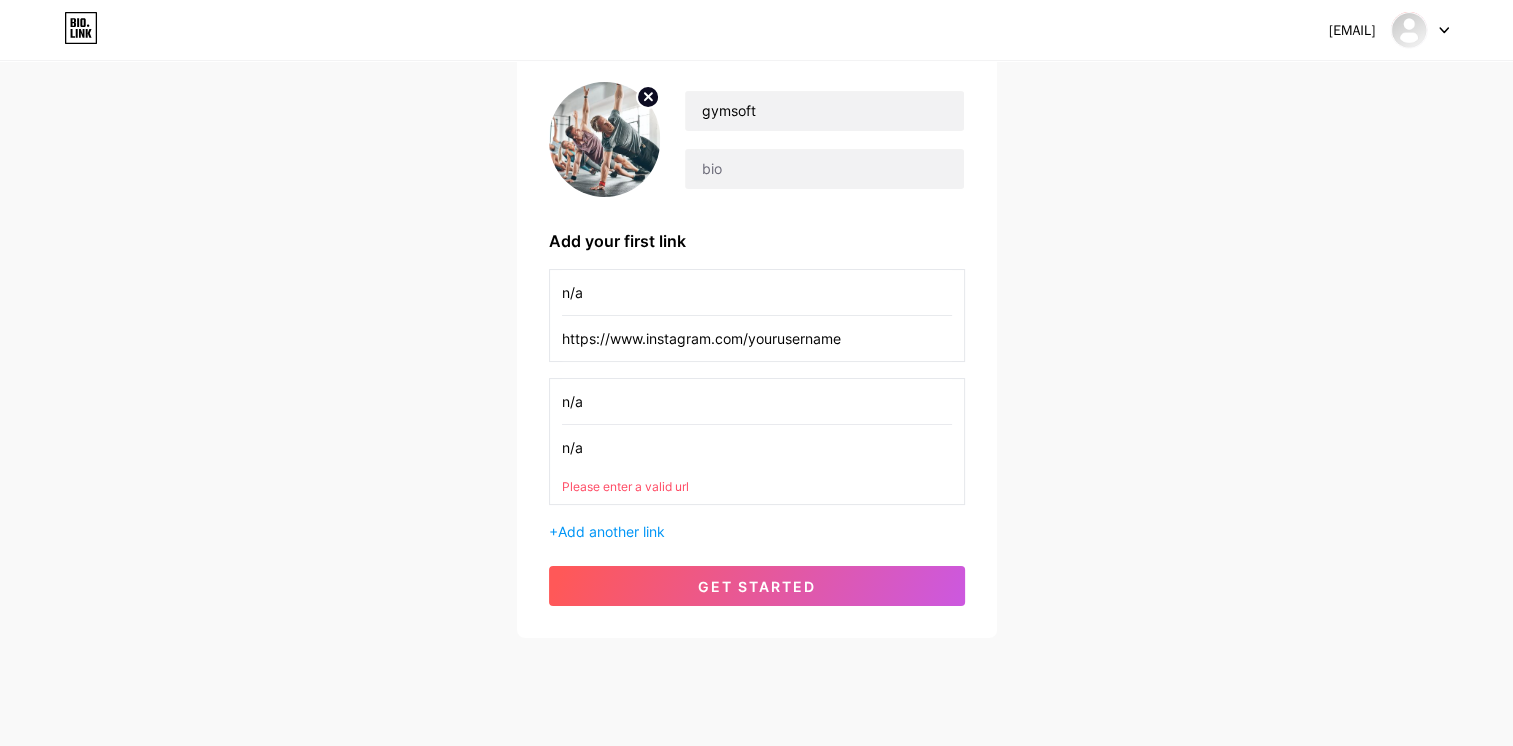 drag, startPoint x: 752, startPoint y: 342, endPoint x: 968, endPoint y: 351, distance: 216.18742 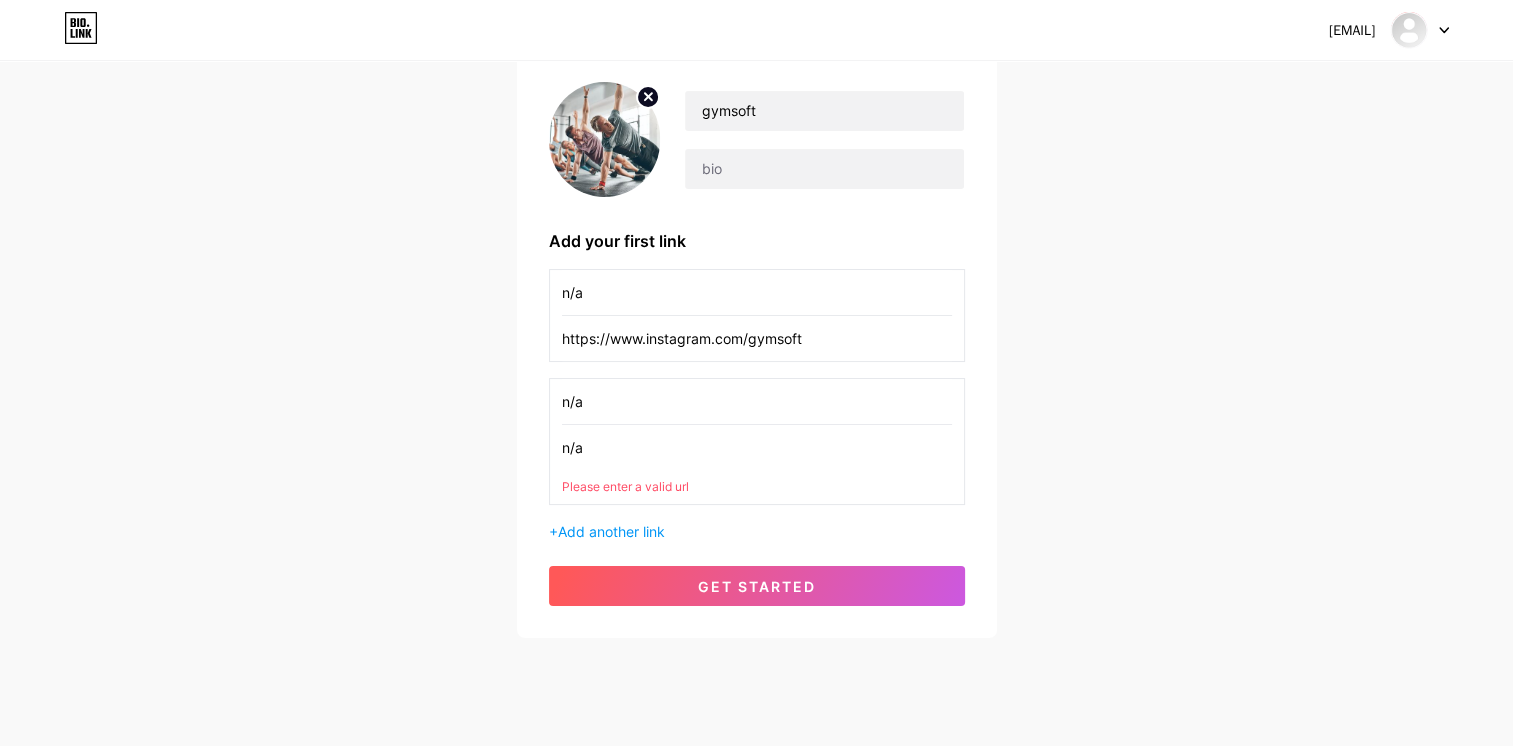 type on "https://www.instagram.com/gymsoft" 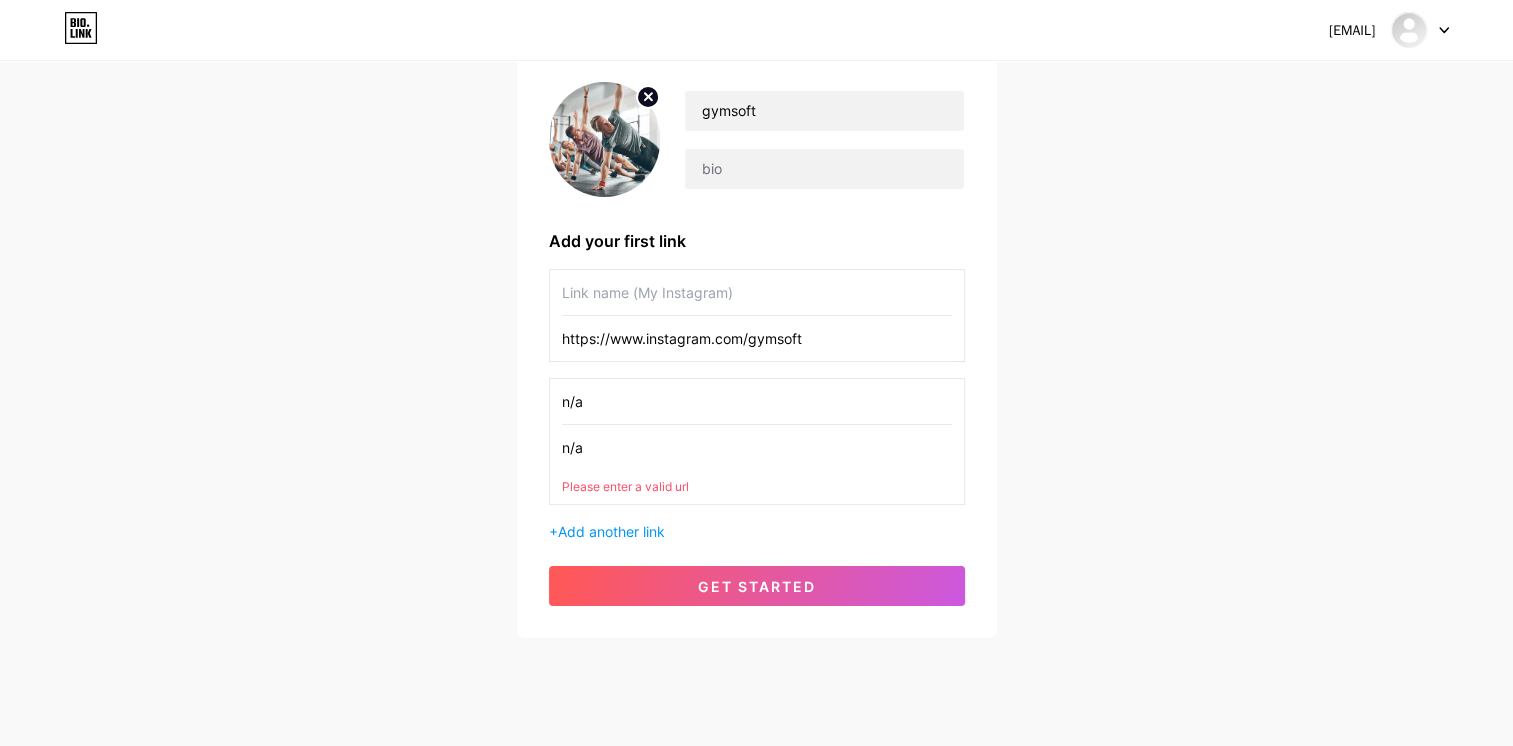 type 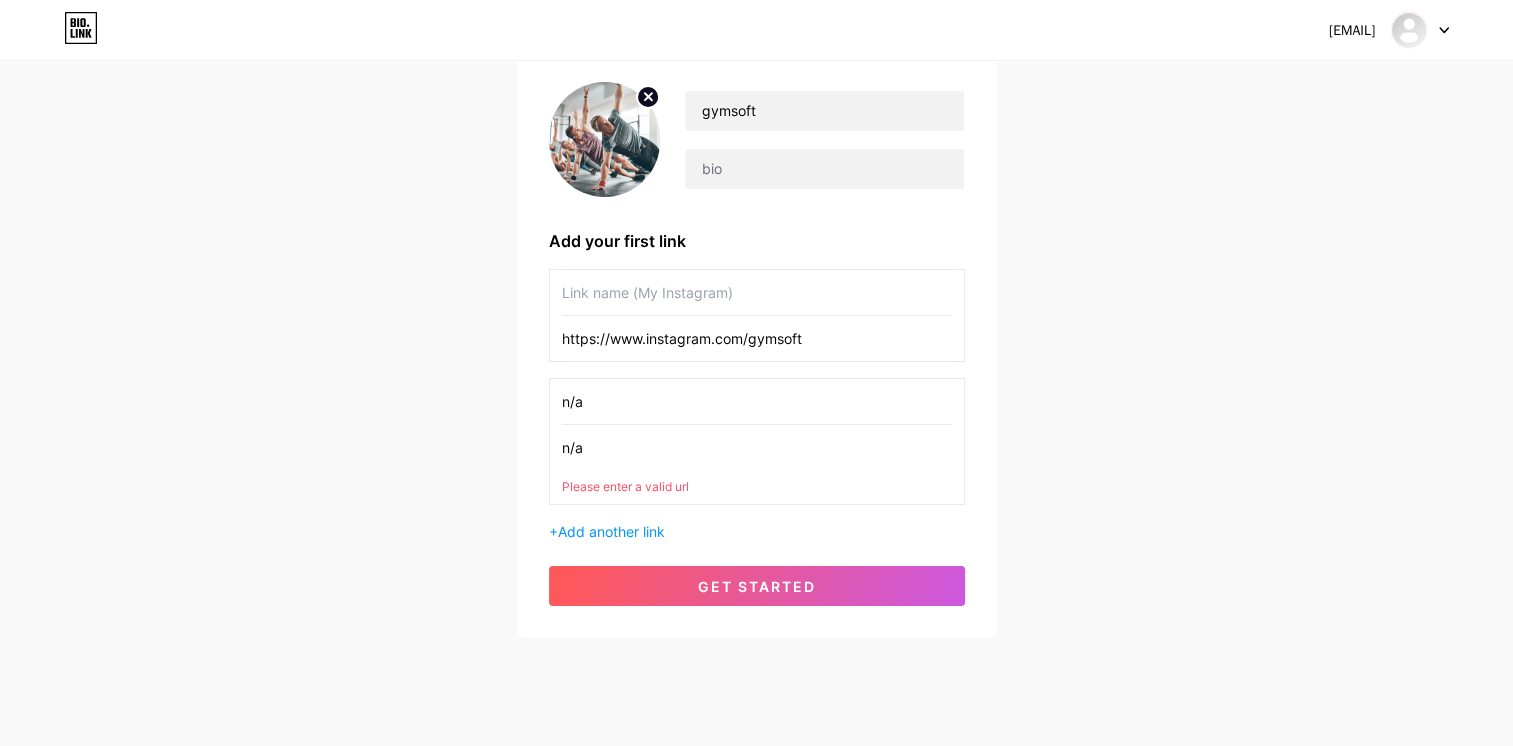 click on "[EMAIL]           Dashboard     Logout   Setup your page   Let’s setup bio.link/gymsoft 🎉               gymsoft         Add your first link     https://www.instagram.com/gymsoft   n/a   n/a   Please enter a valid url
+  Add another link     get started" at bounding box center (756, 274) 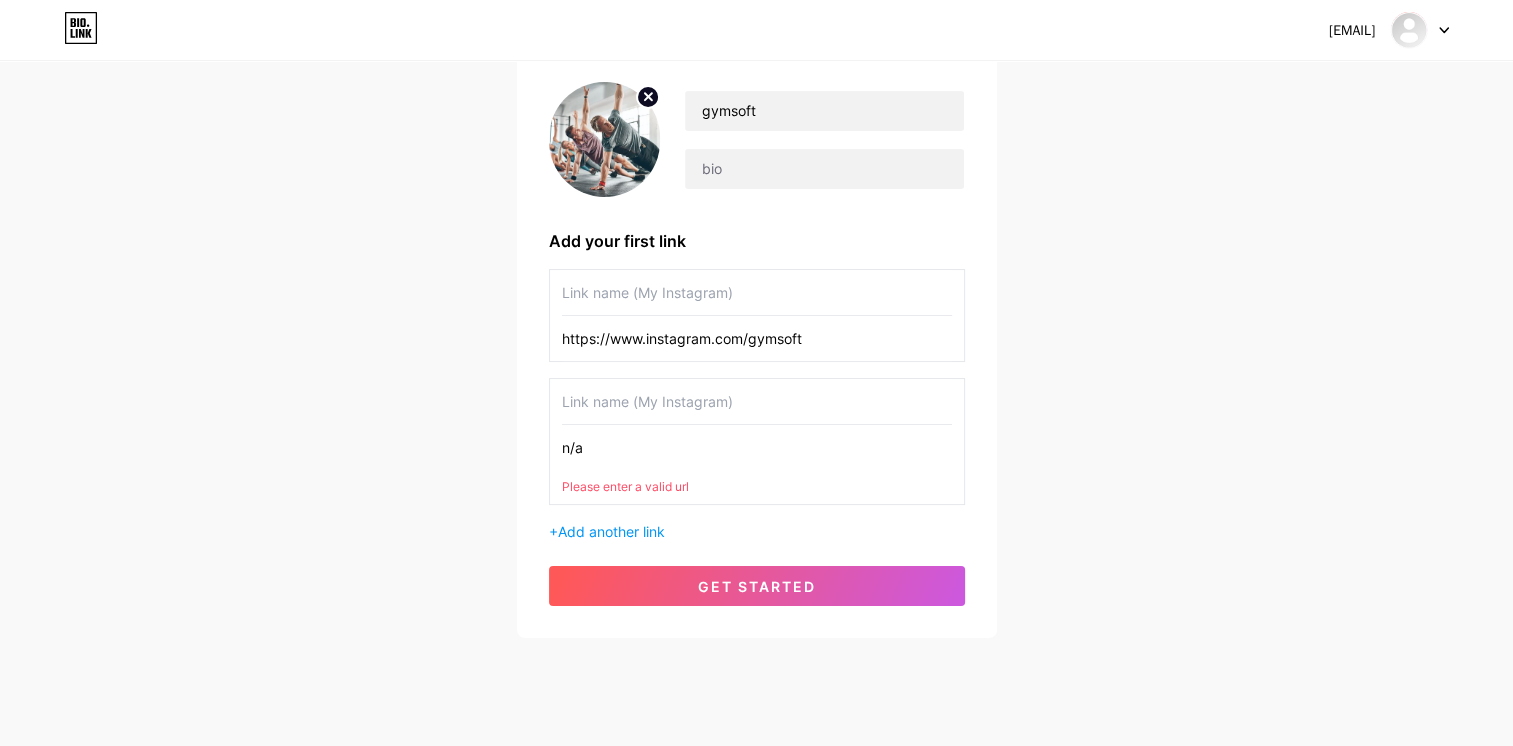type 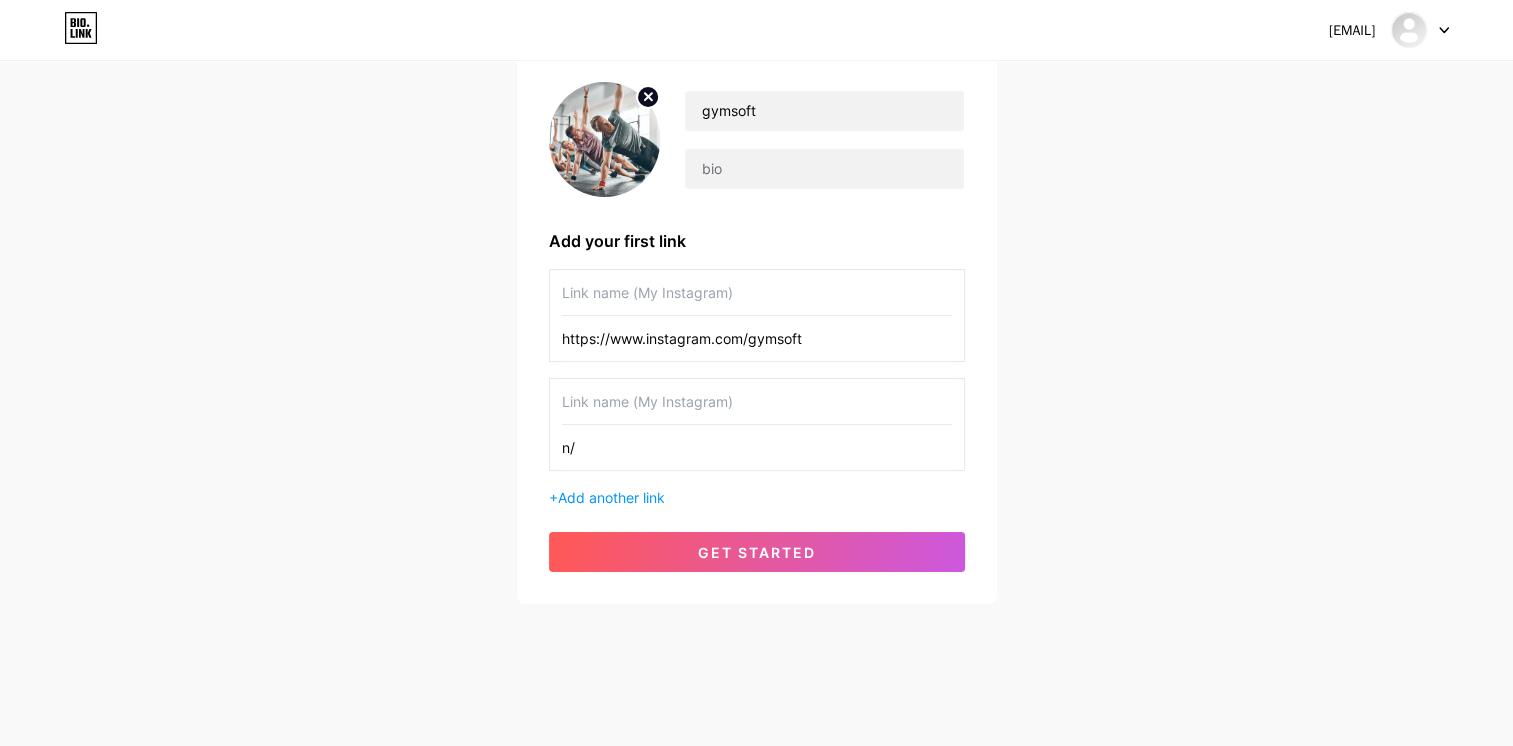 type on "n" 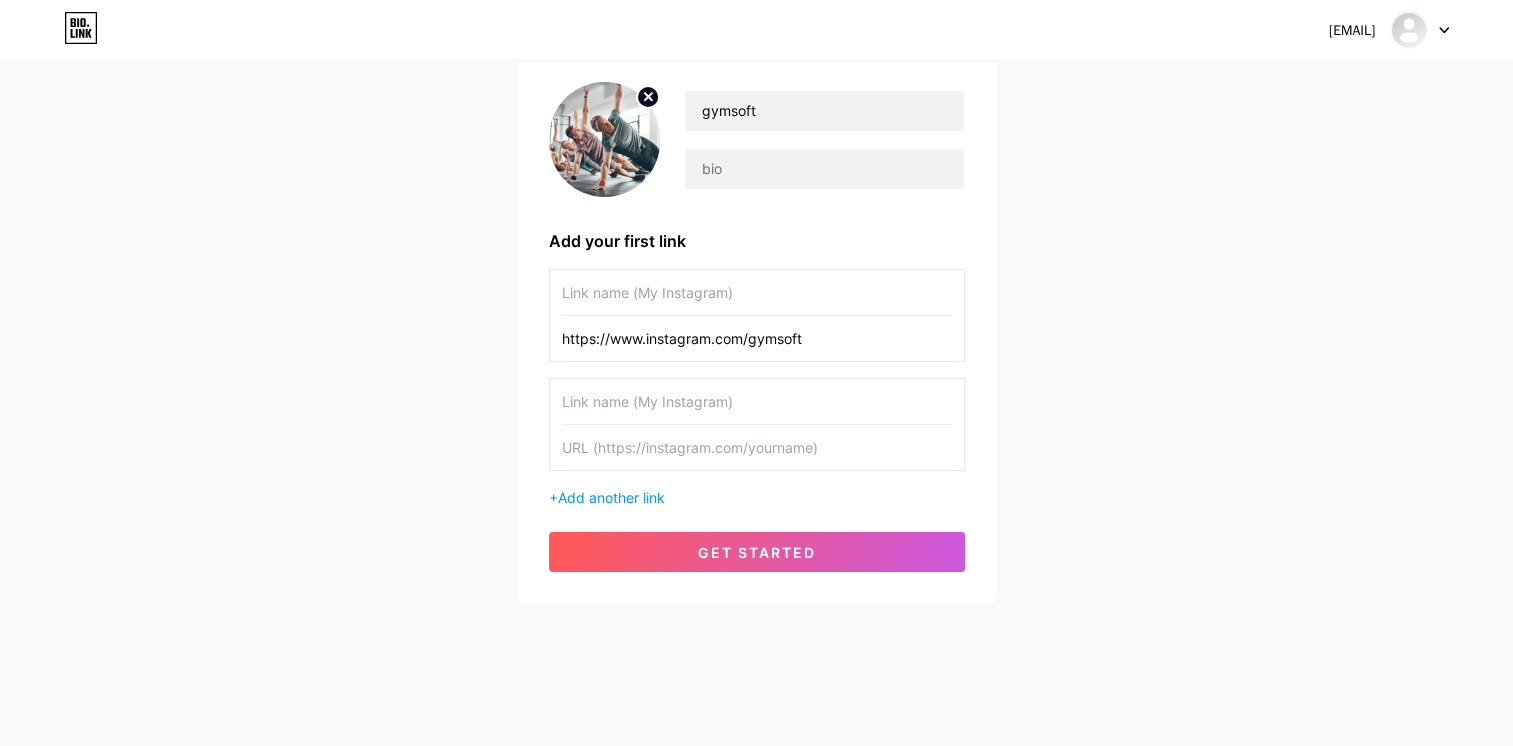 type 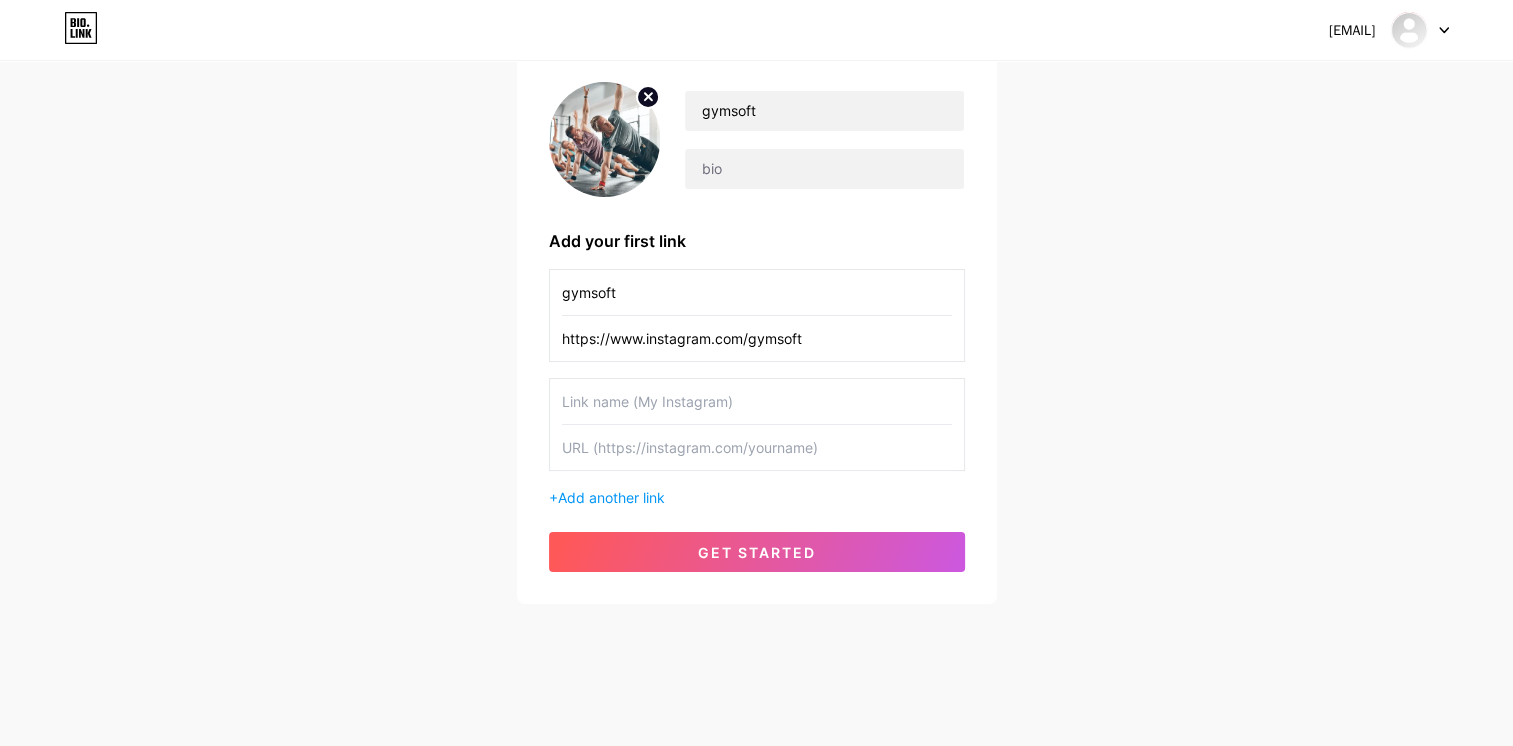 type on "gymsoft" 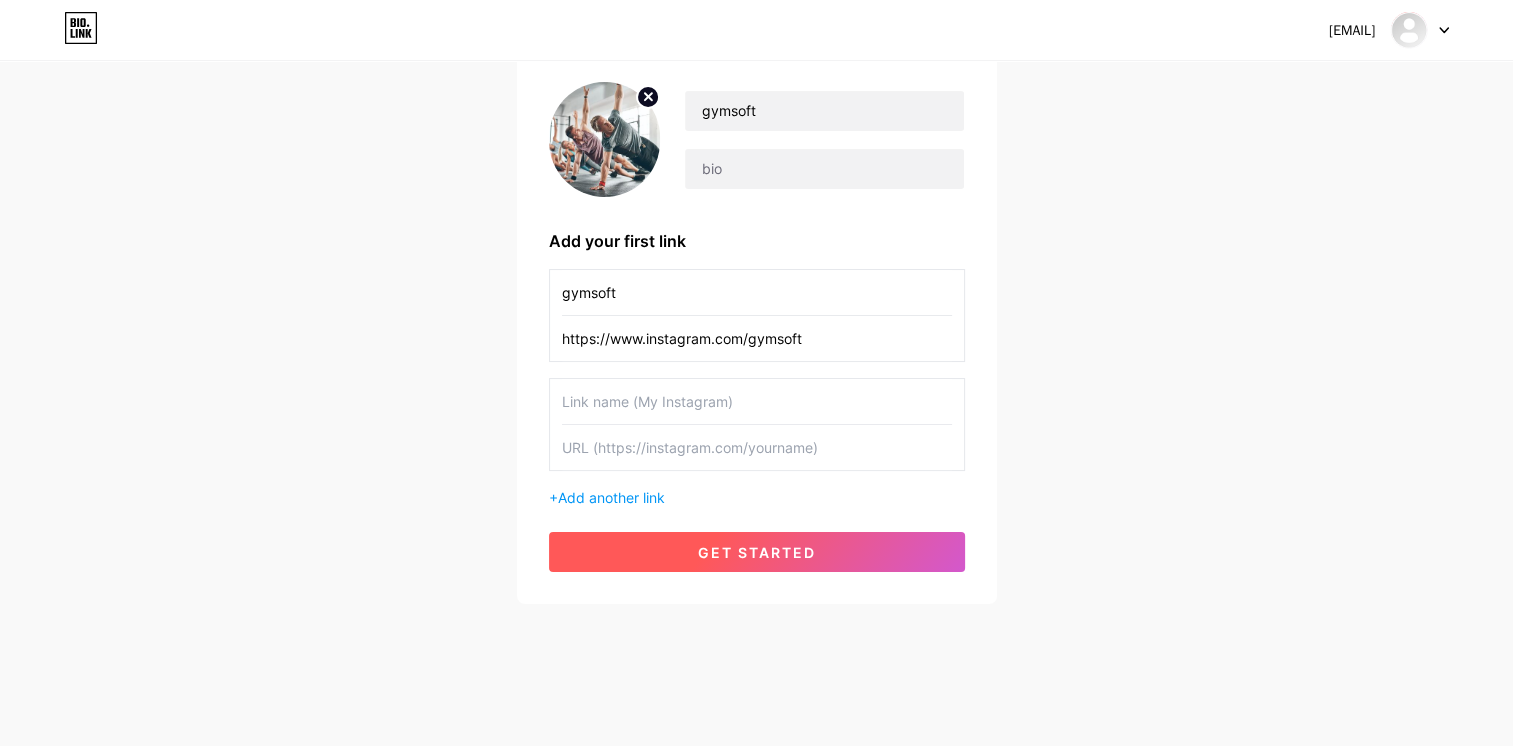 click on "get started" at bounding box center (757, 552) 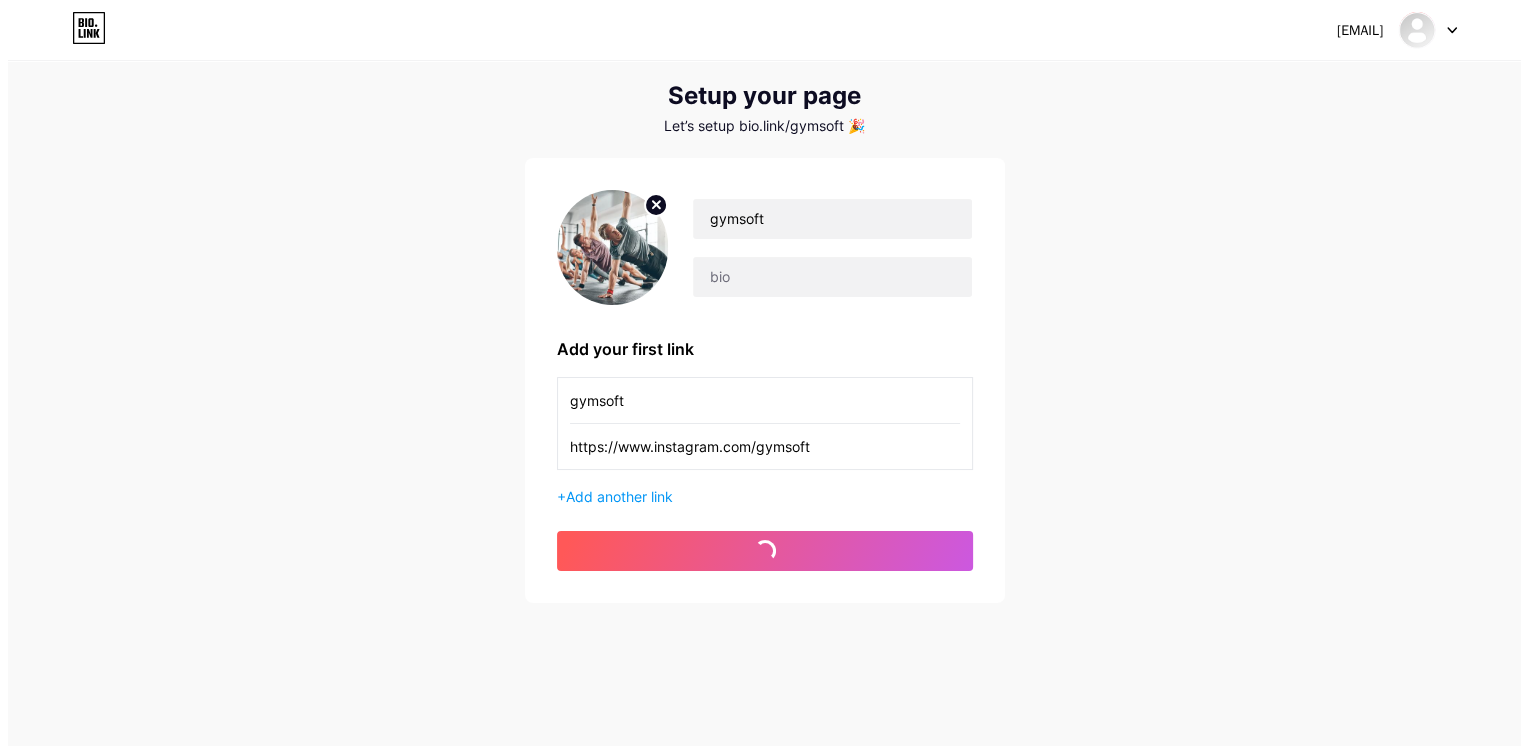 scroll, scrollTop: 0, scrollLeft: 0, axis: both 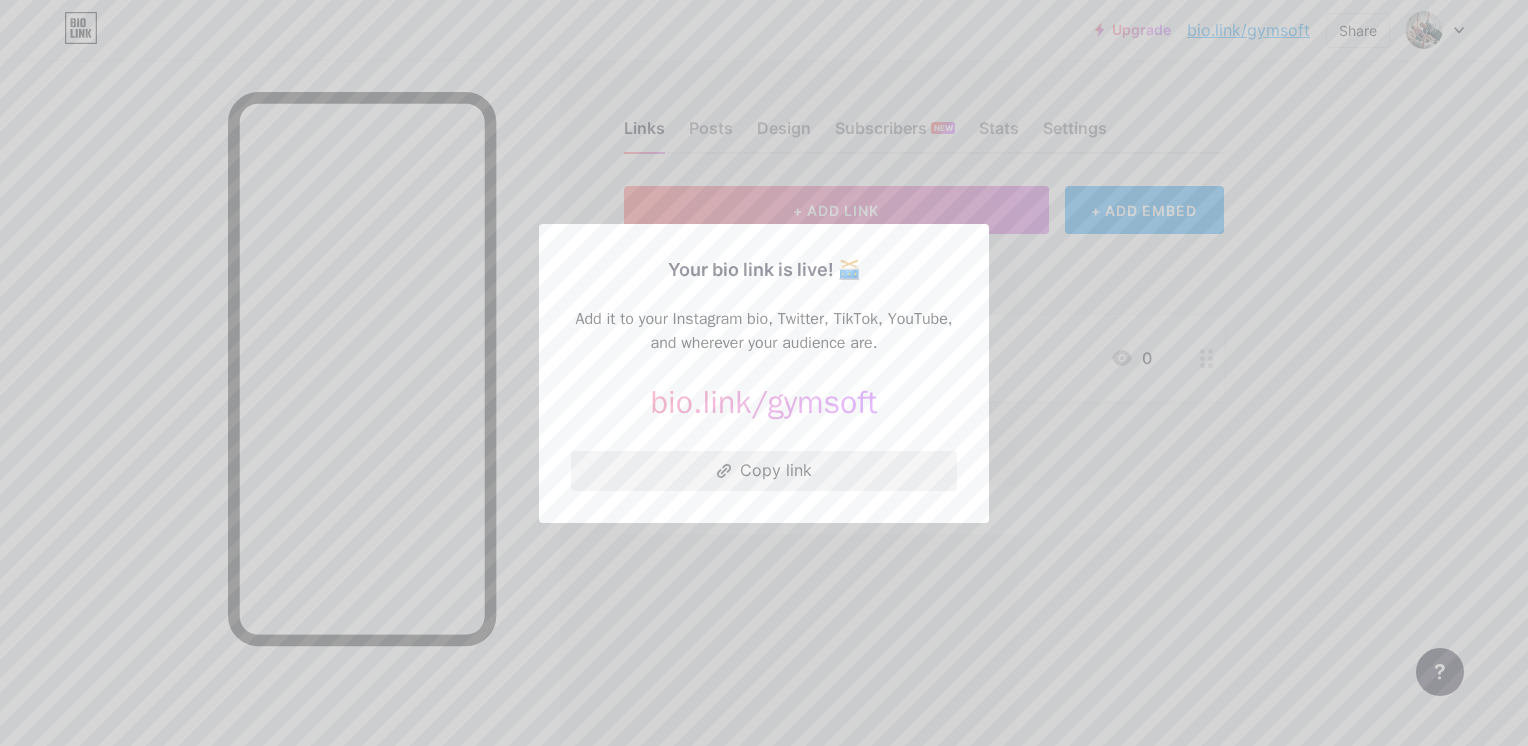 click on "Copy link" at bounding box center (764, 471) 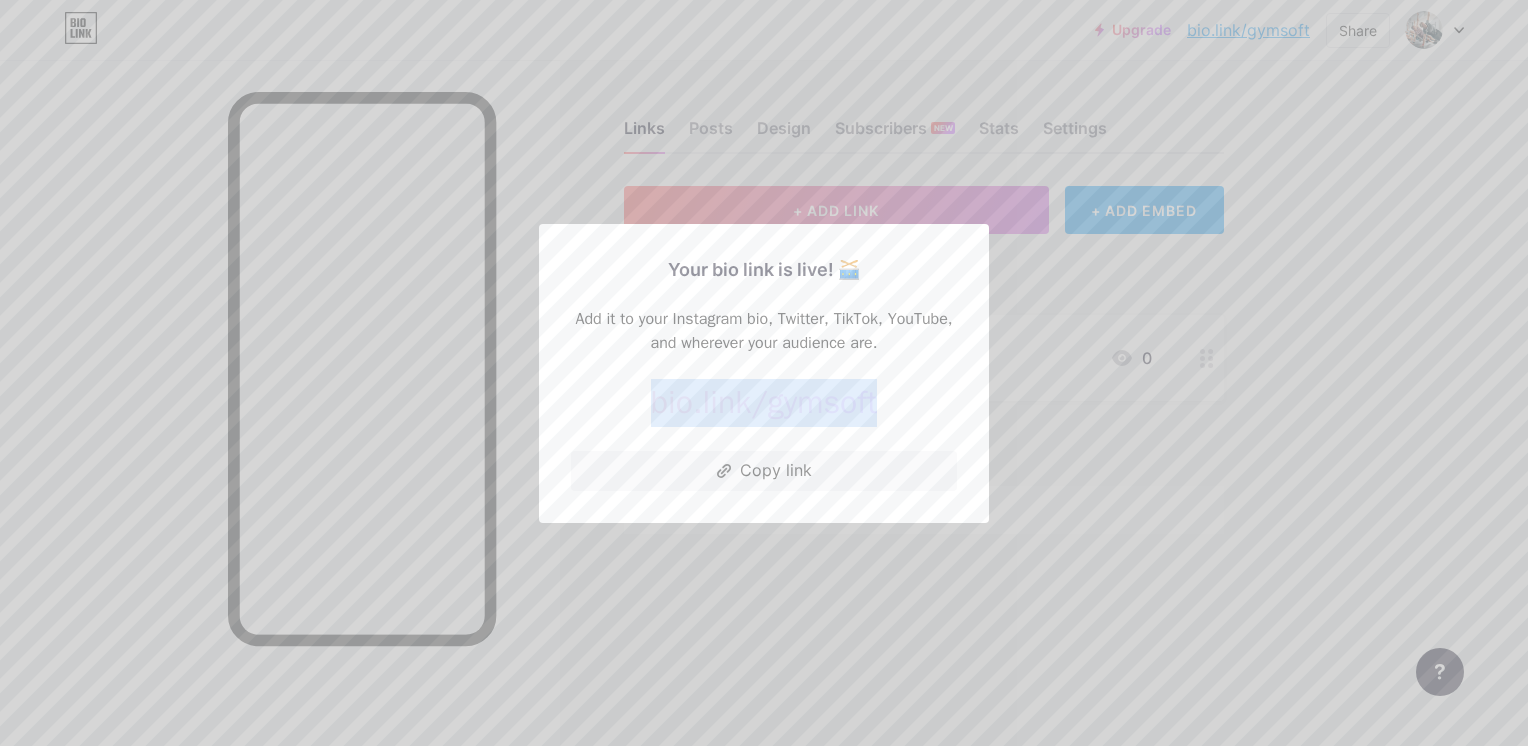 drag, startPoint x: 646, startPoint y: 412, endPoint x: 878, endPoint y: 417, distance: 232.05388 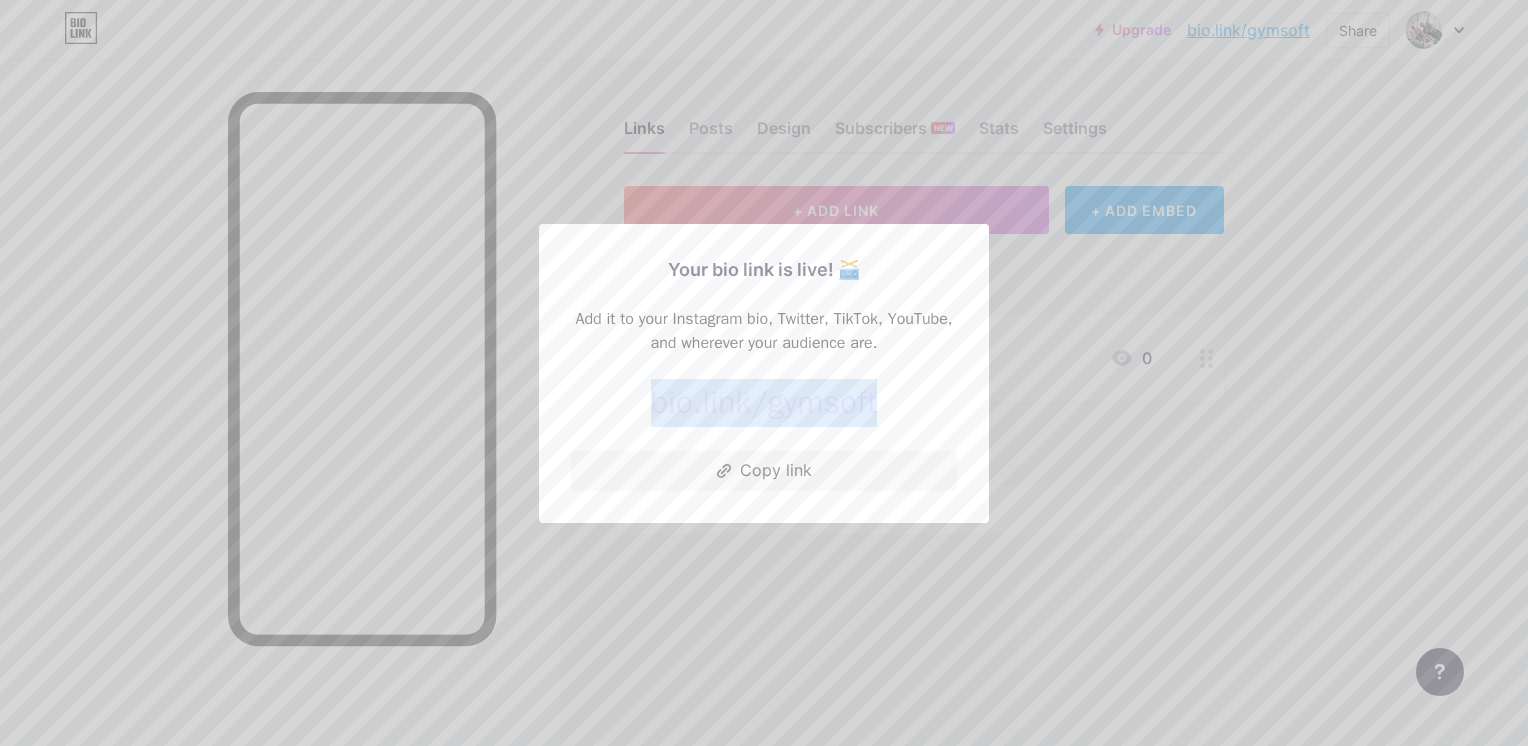 click on "bio.link/ gymsoft" at bounding box center [764, 403] 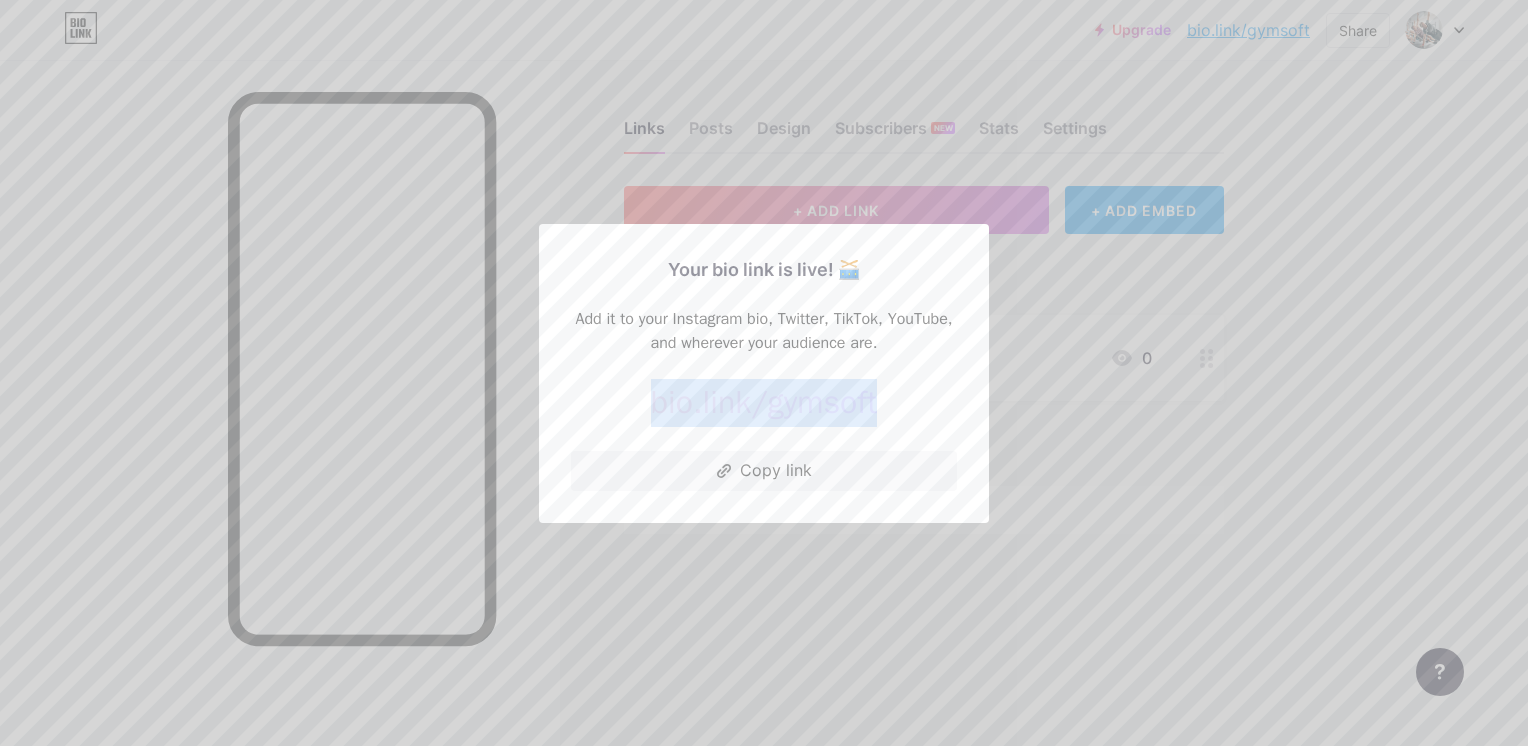 copy on "bio.link/ gymsoft" 